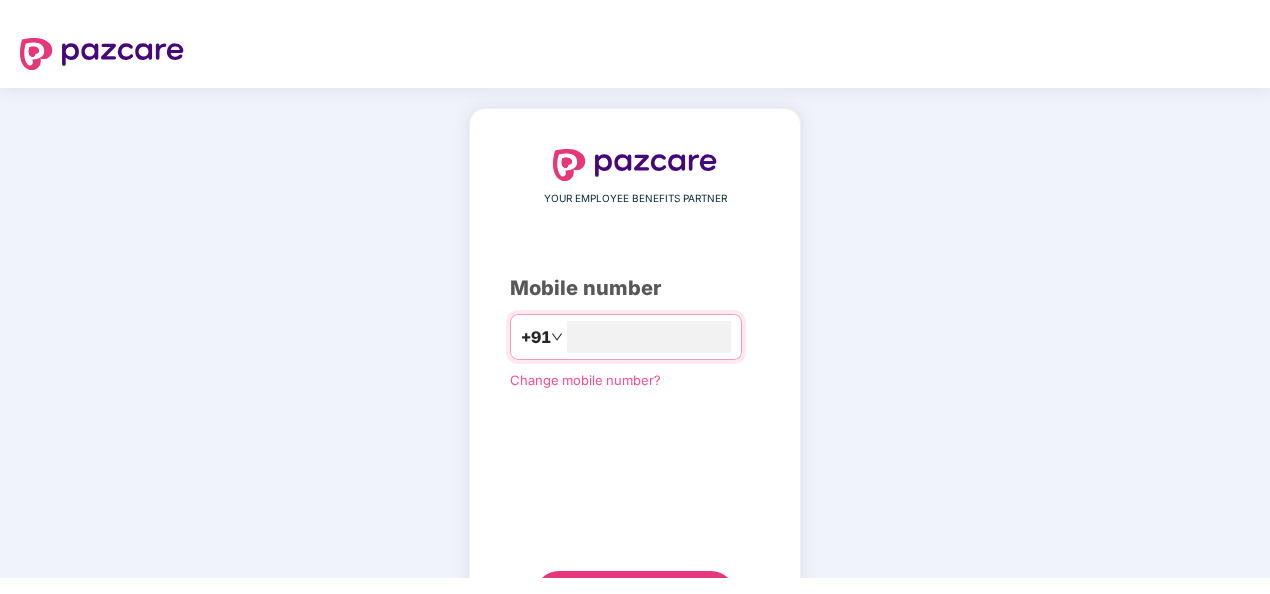 scroll, scrollTop: 0, scrollLeft: 0, axis: both 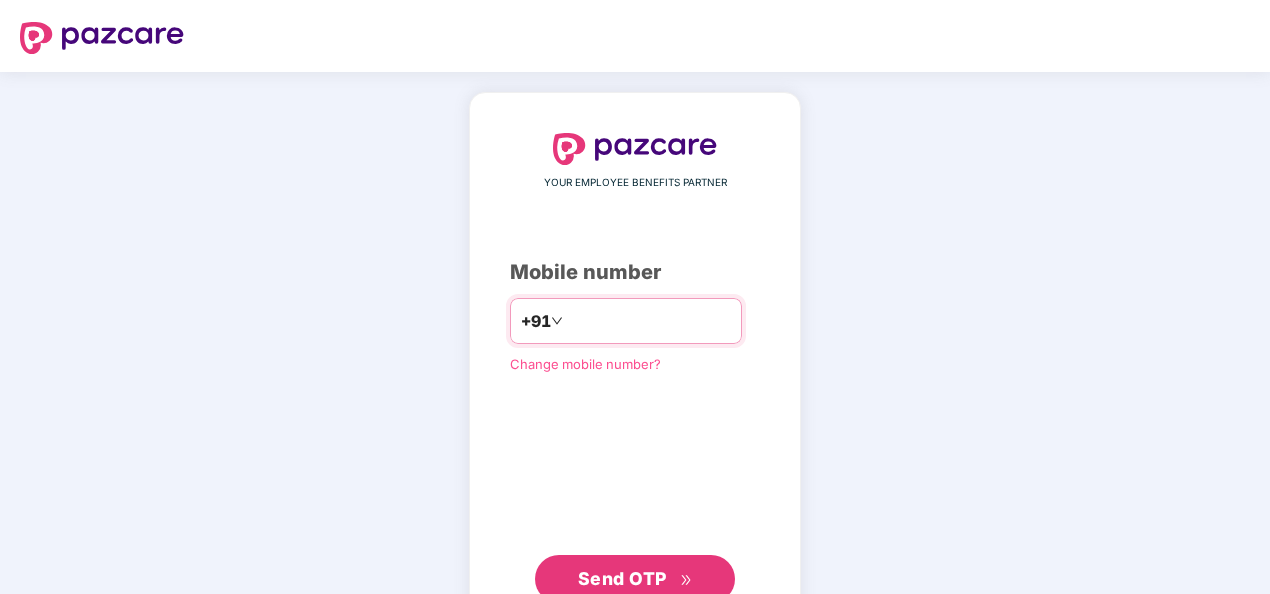 click at bounding box center (649, 321) 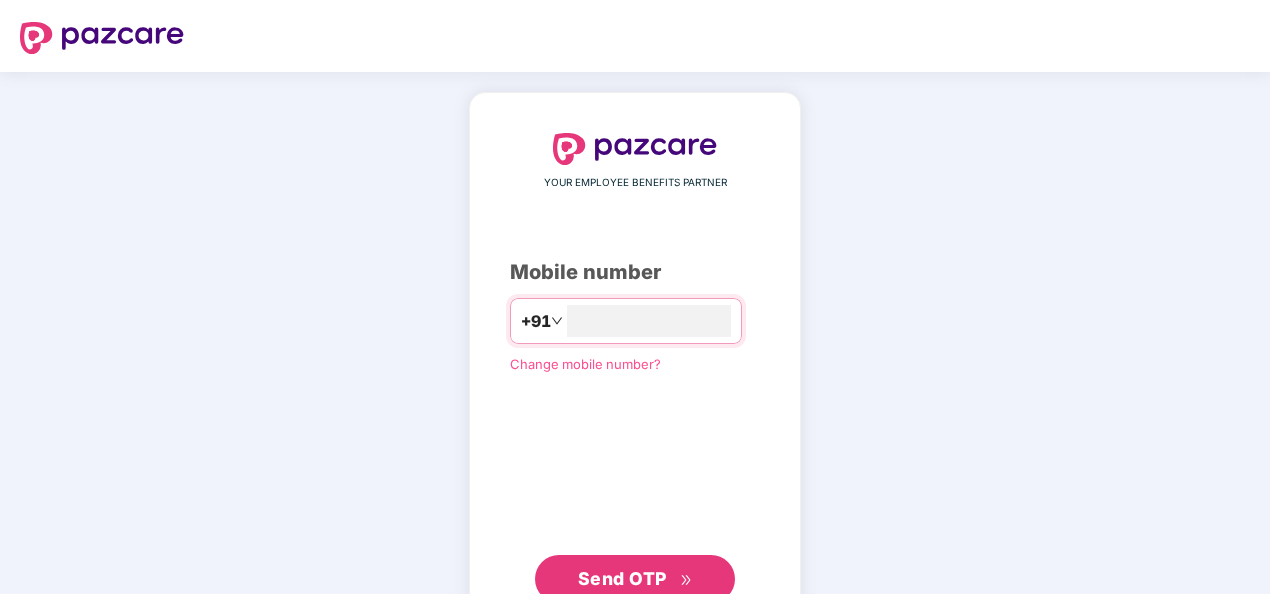 type on "**********" 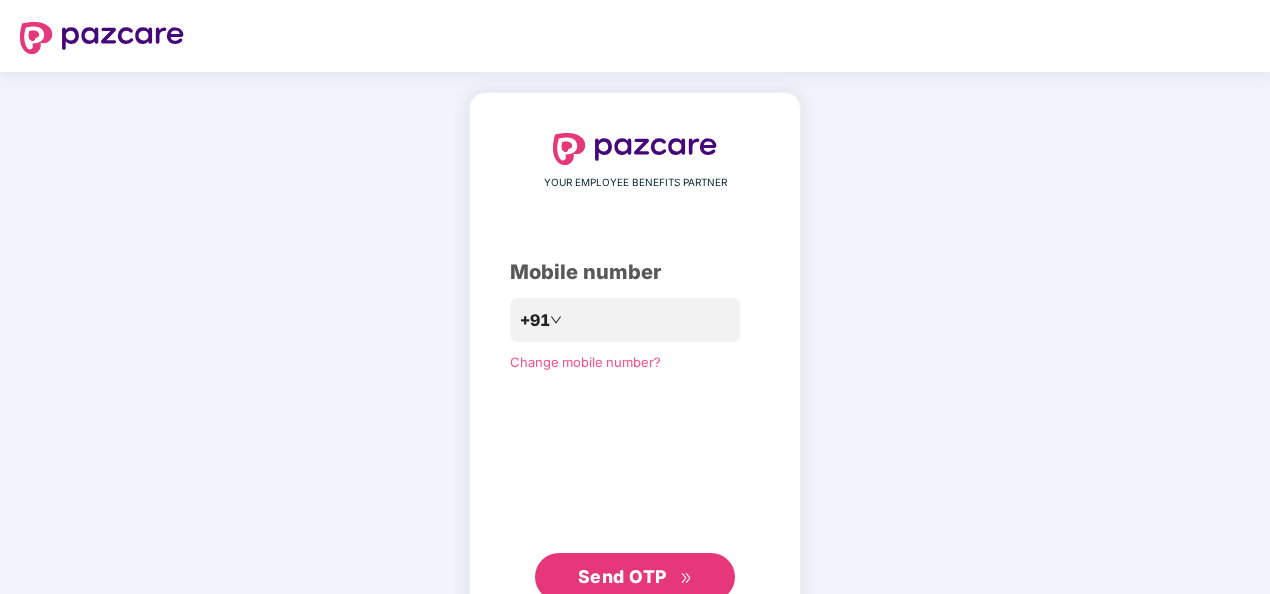click on "Send OTP" at bounding box center [635, 577] 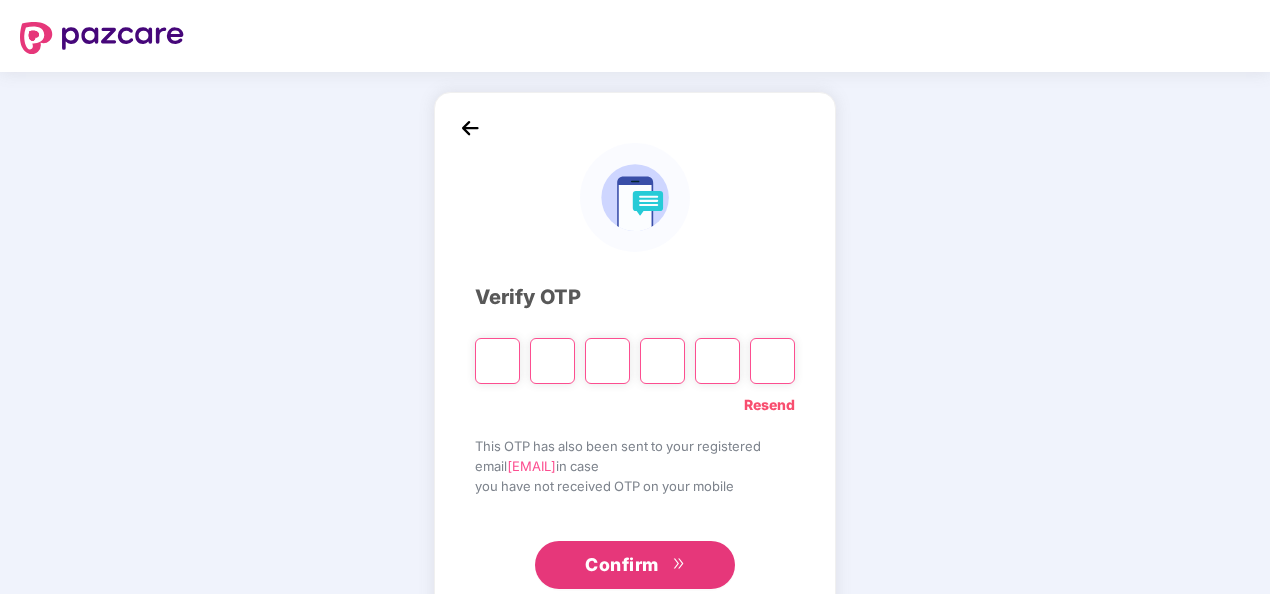 paste on "*" 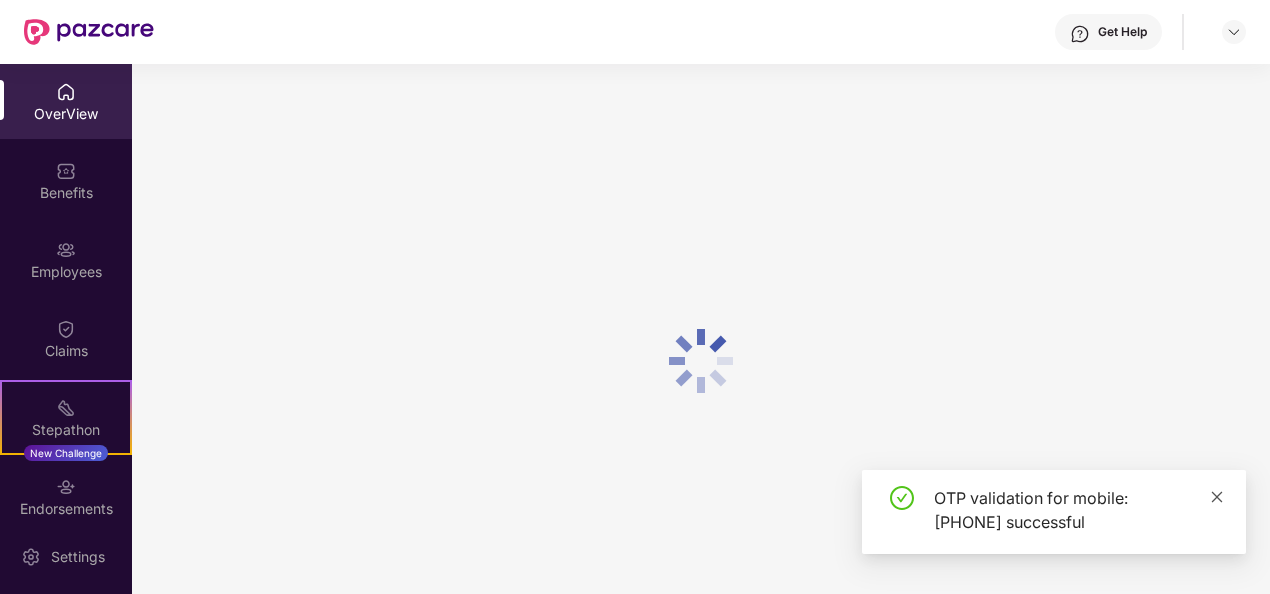 click 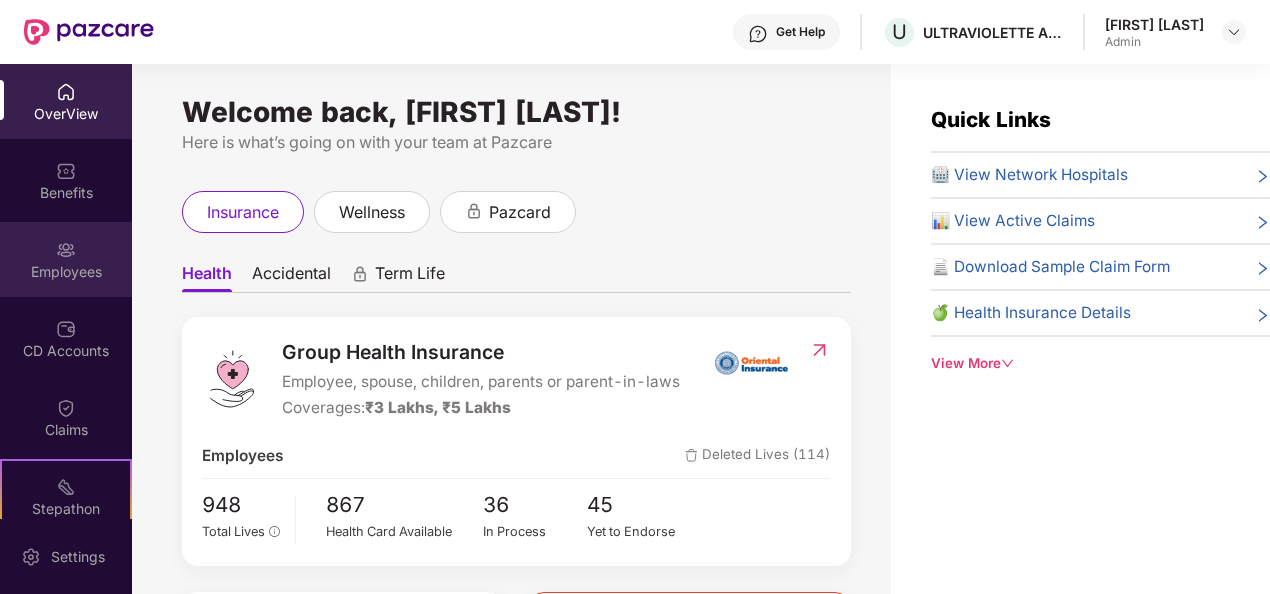 click on "Employees" at bounding box center (66, 272) 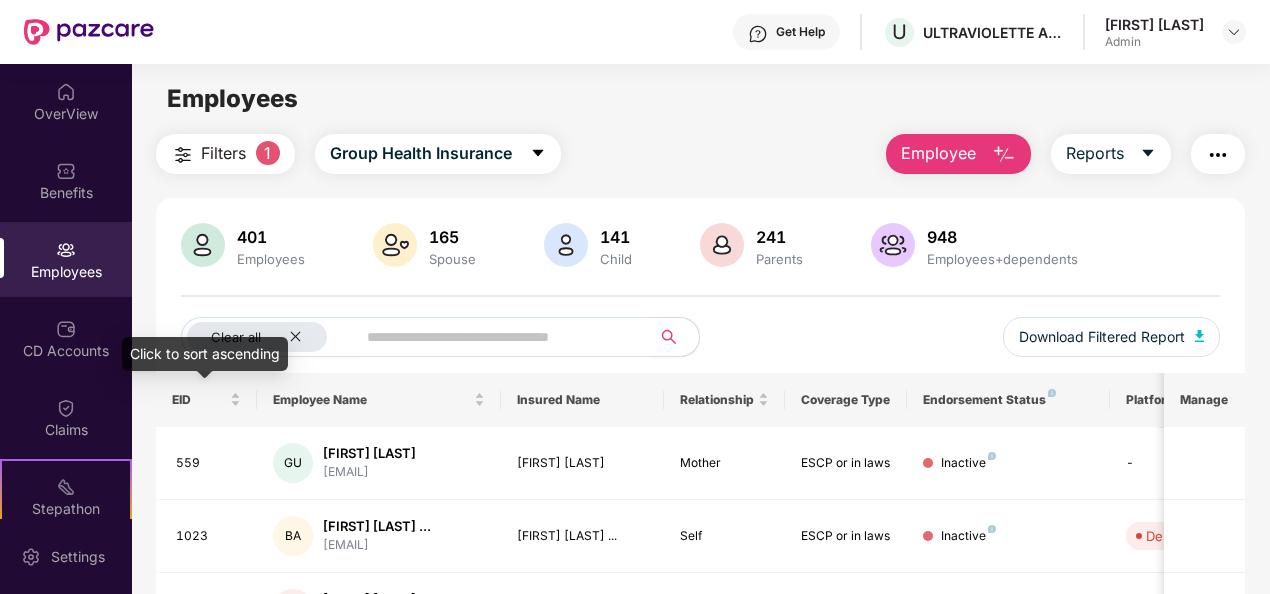 click on "Clear all Download Filtered Report" at bounding box center [701, 345] 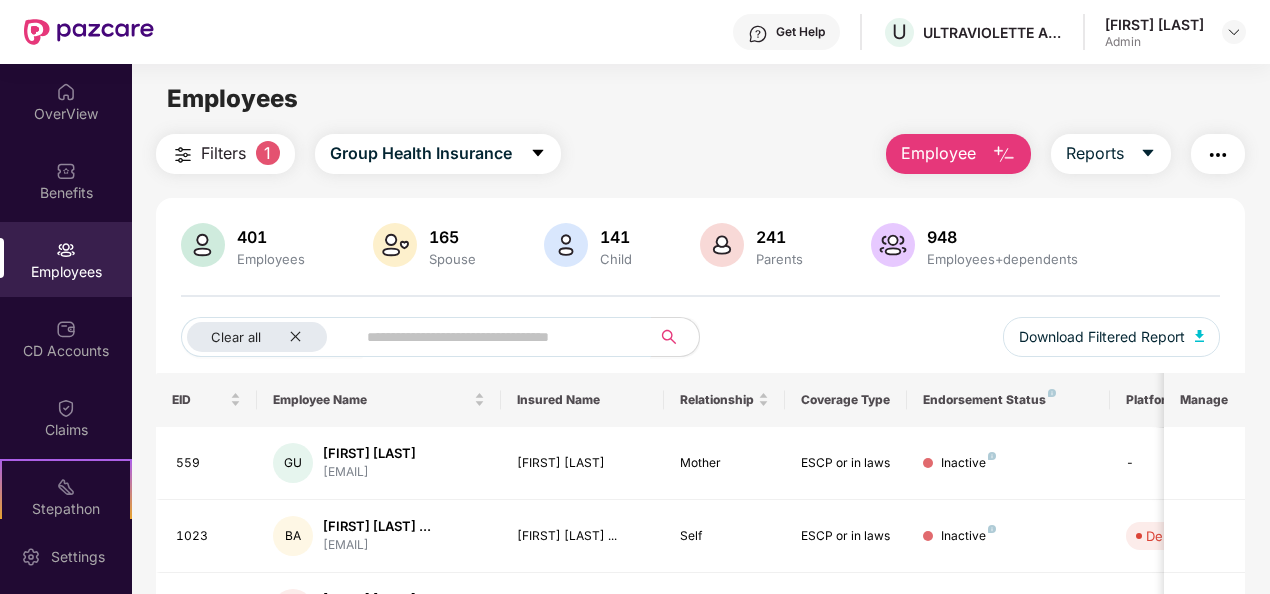 click at bounding box center (495, 337) 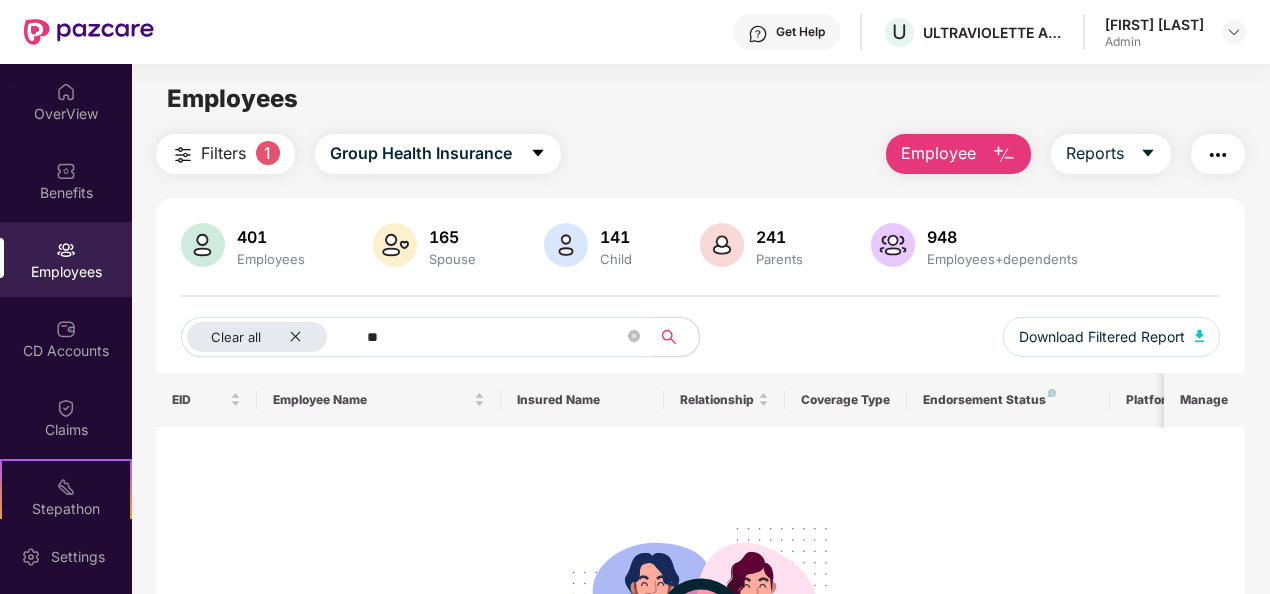 type on "*" 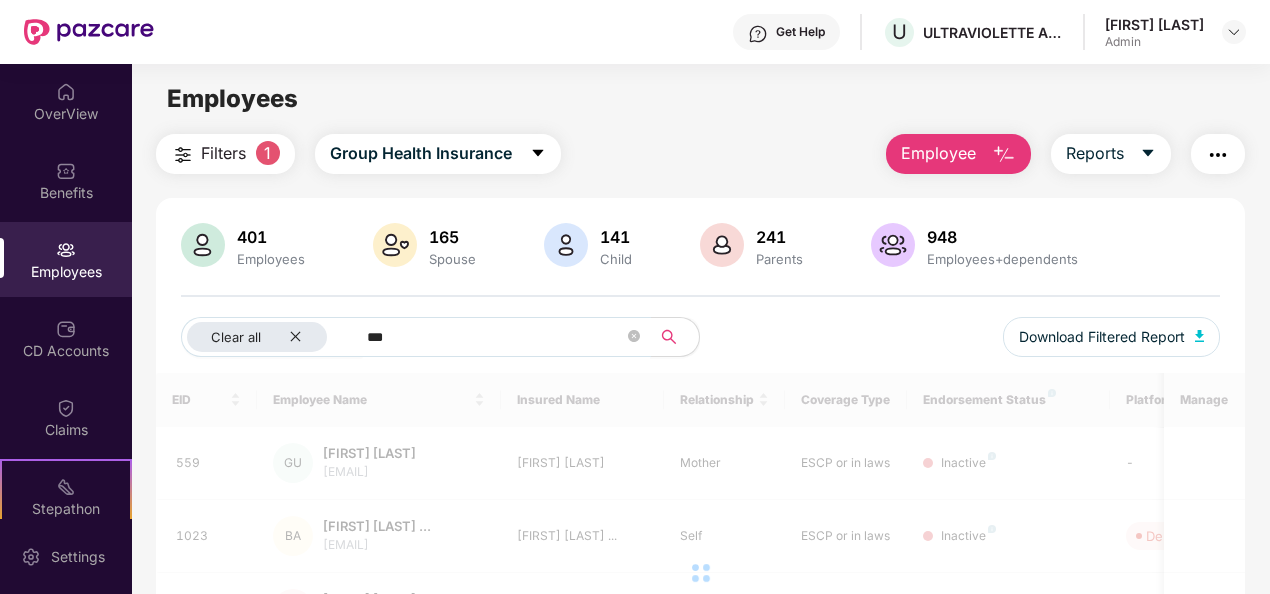 type on "***" 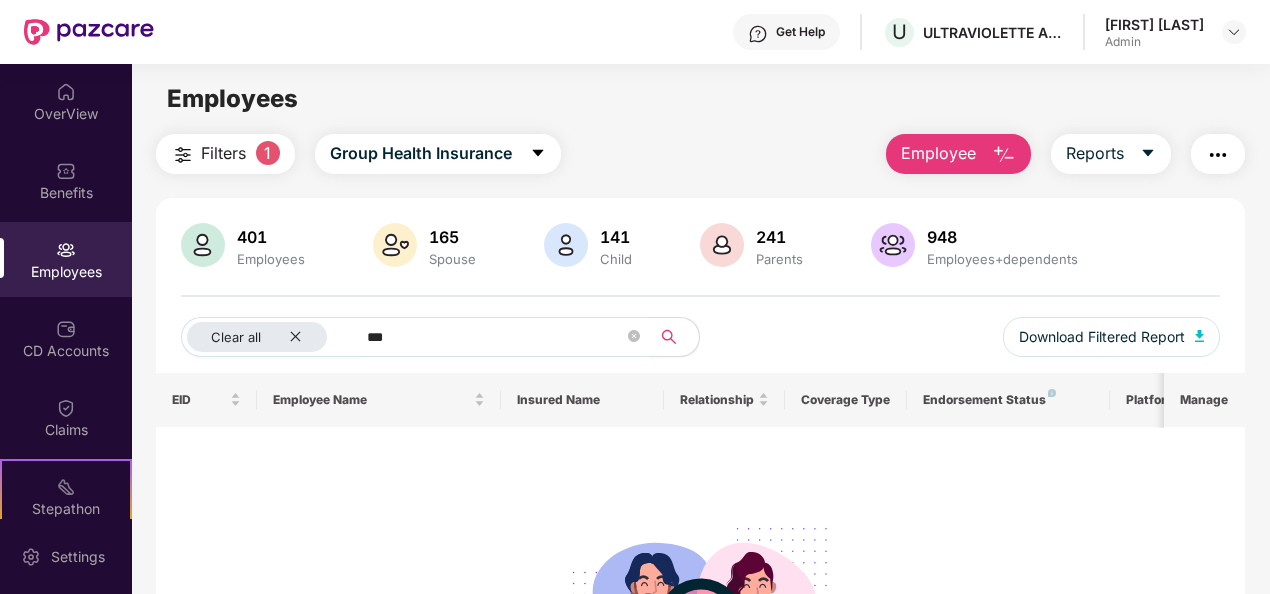 drag, startPoint x: 425, startPoint y: 319, endPoint x: 304, endPoint y: 291, distance: 124.197426 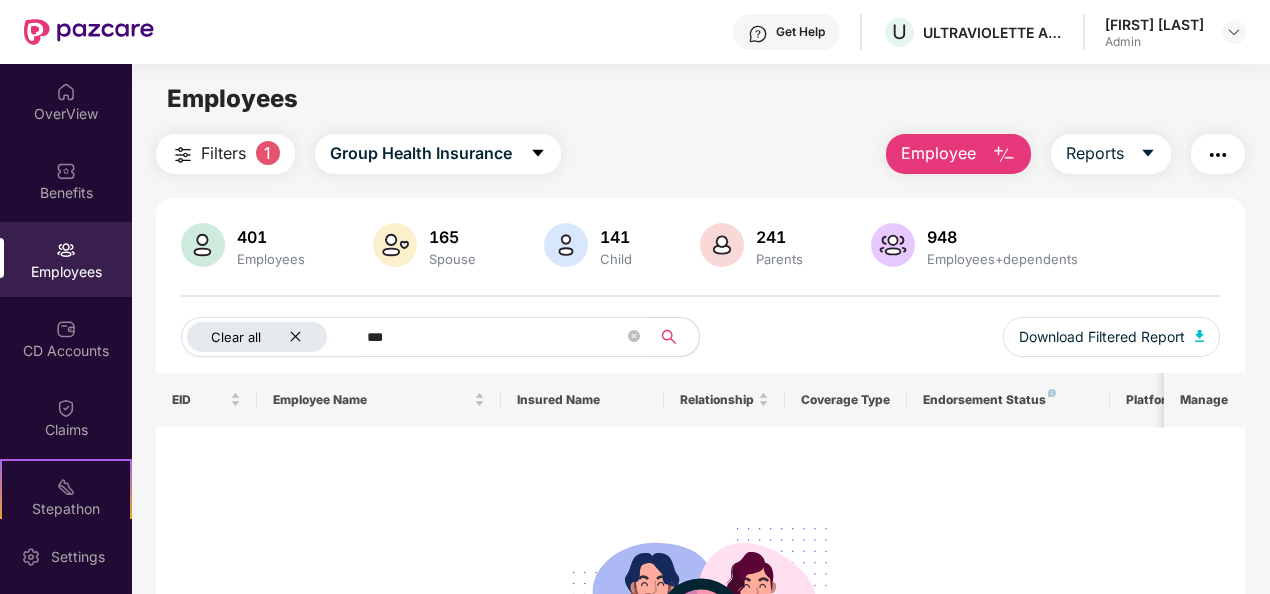 click 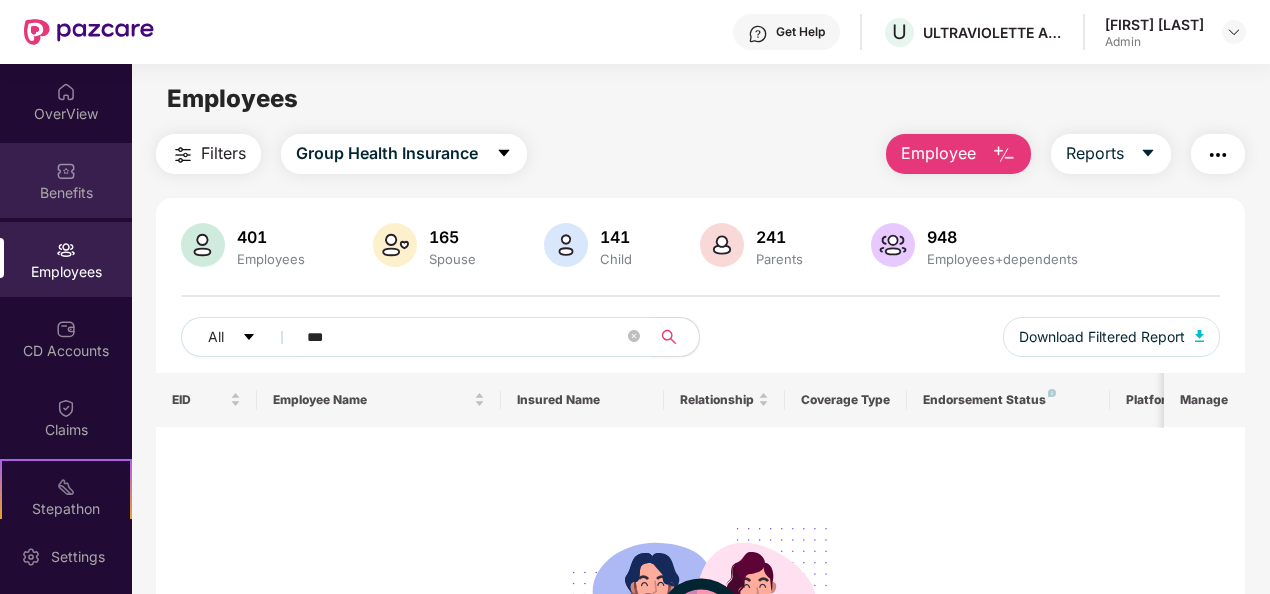 click on "Benefits" at bounding box center (66, 193) 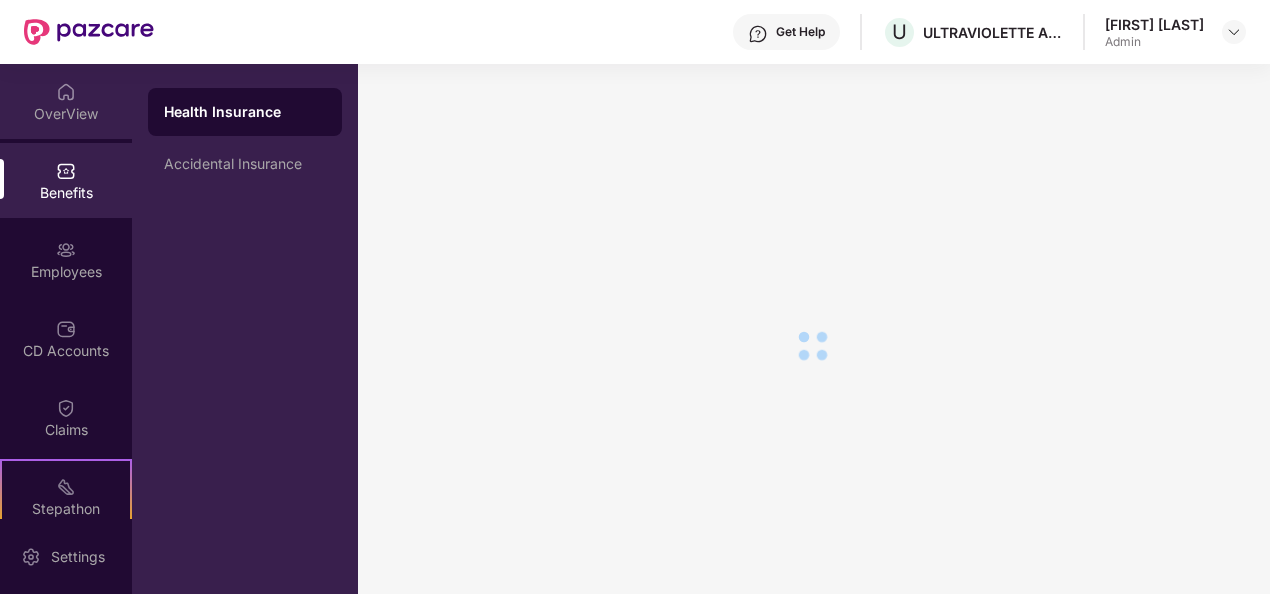 click on "OverView" at bounding box center [66, 101] 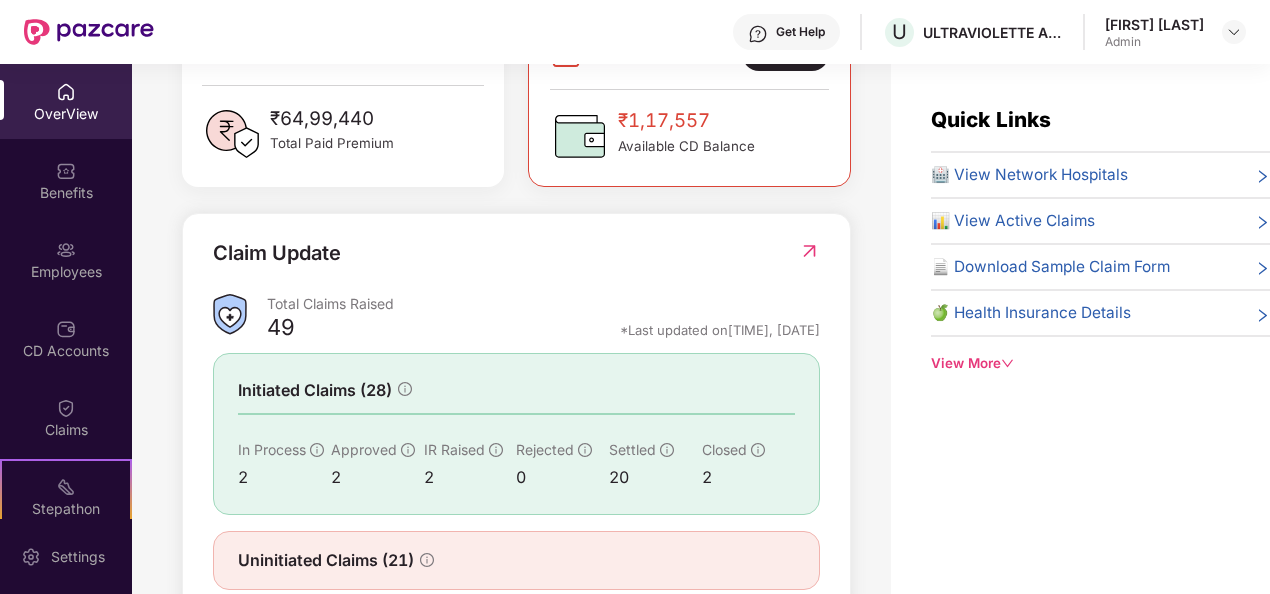 scroll, scrollTop: 646, scrollLeft: 0, axis: vertical 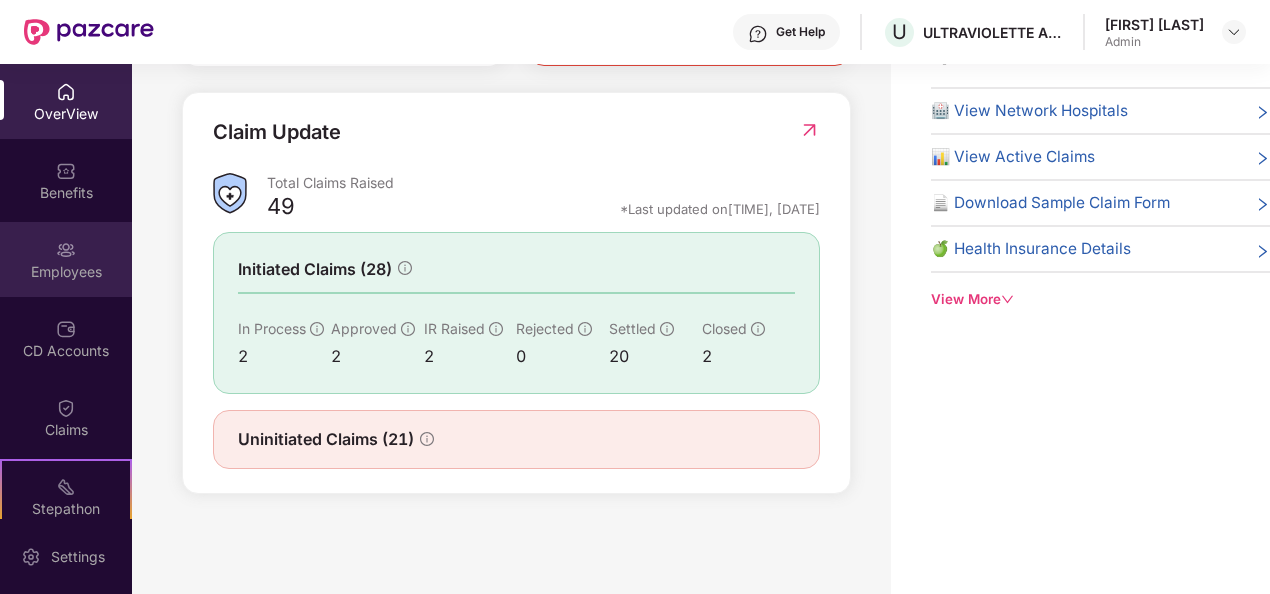 click on "Employees" at bounding box center (66, 259) 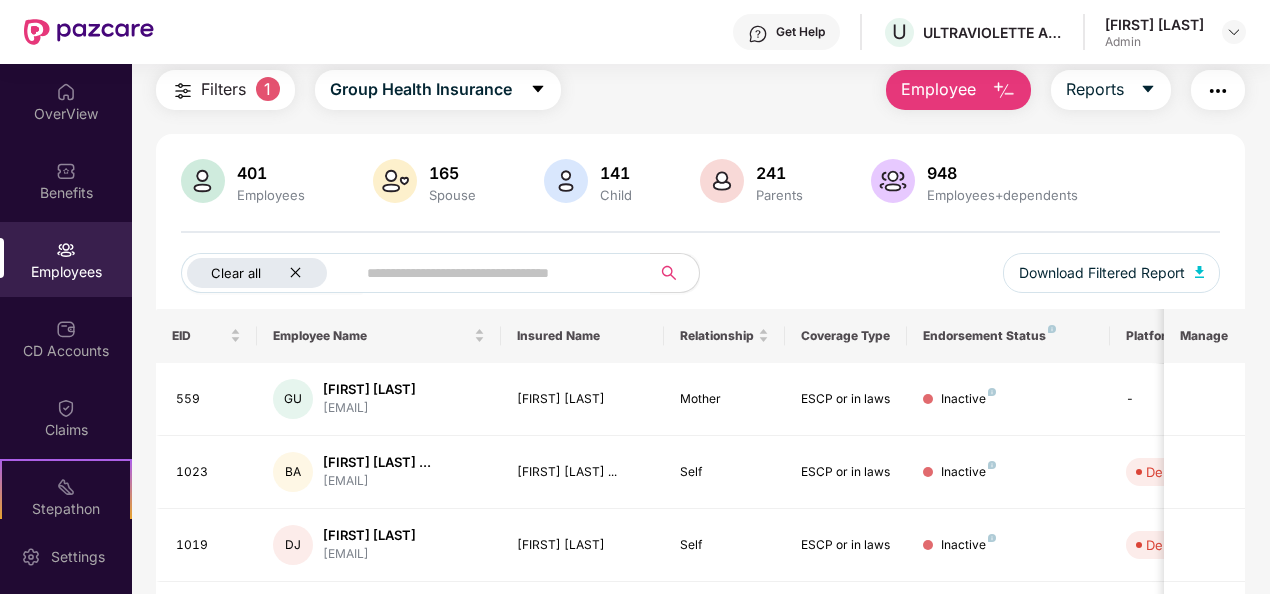 click 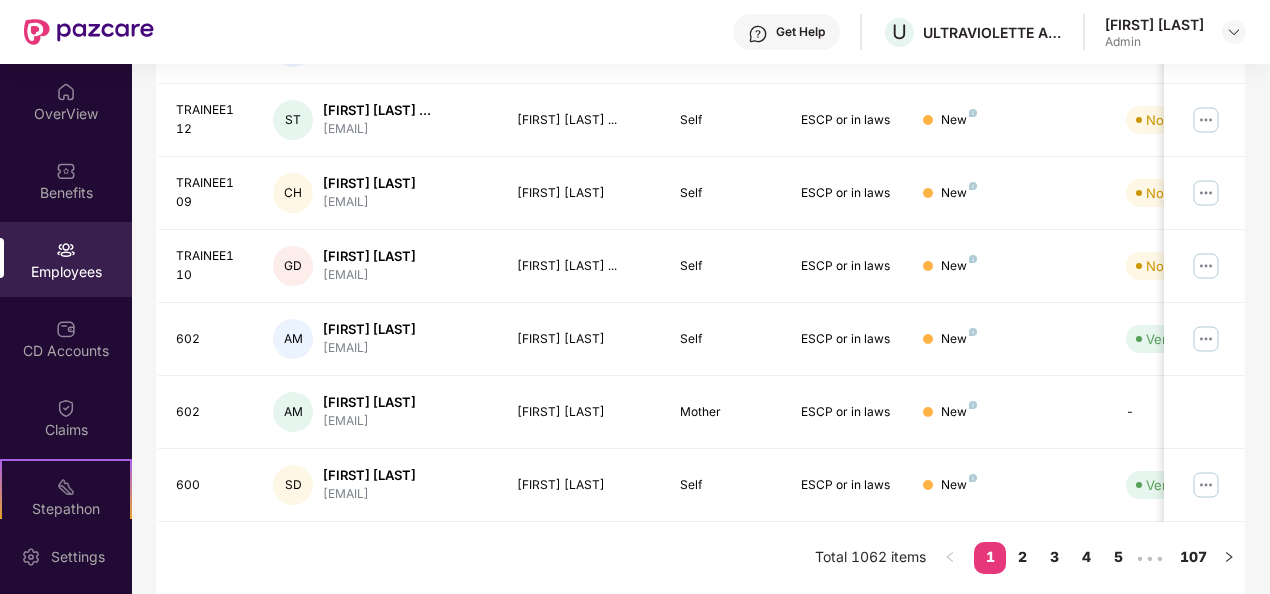 scroll, scrollTop: 0, scrollLeft: 0, axis: both 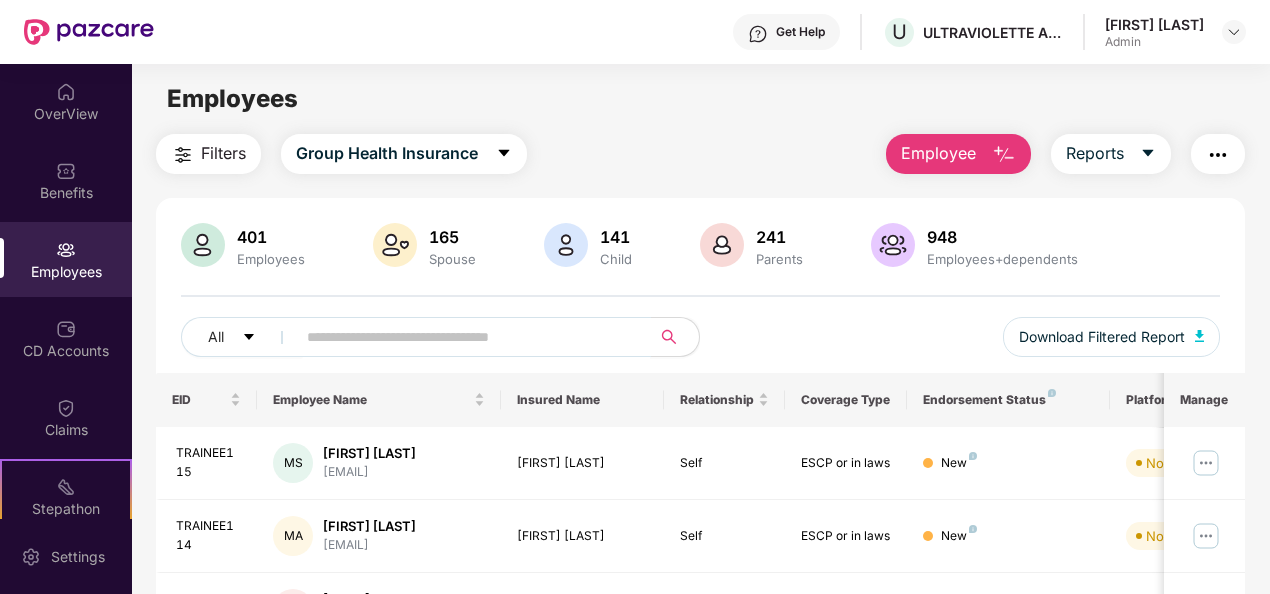 click at bounding box center [465, 337] 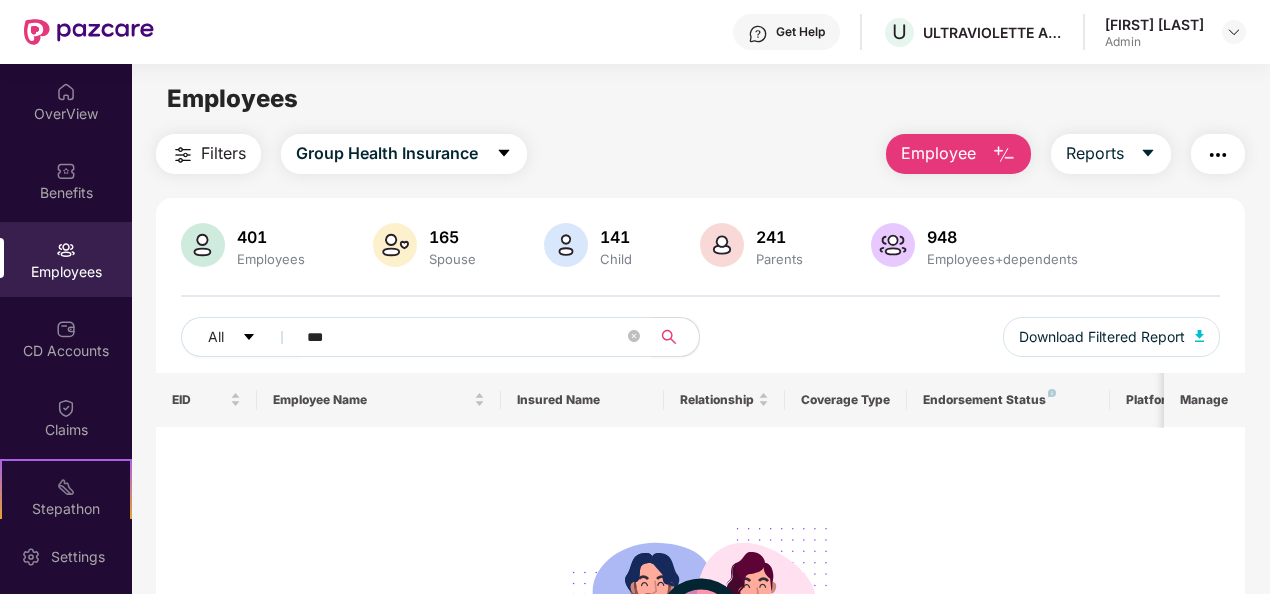 click on "***" at bounding box center [465, 337] 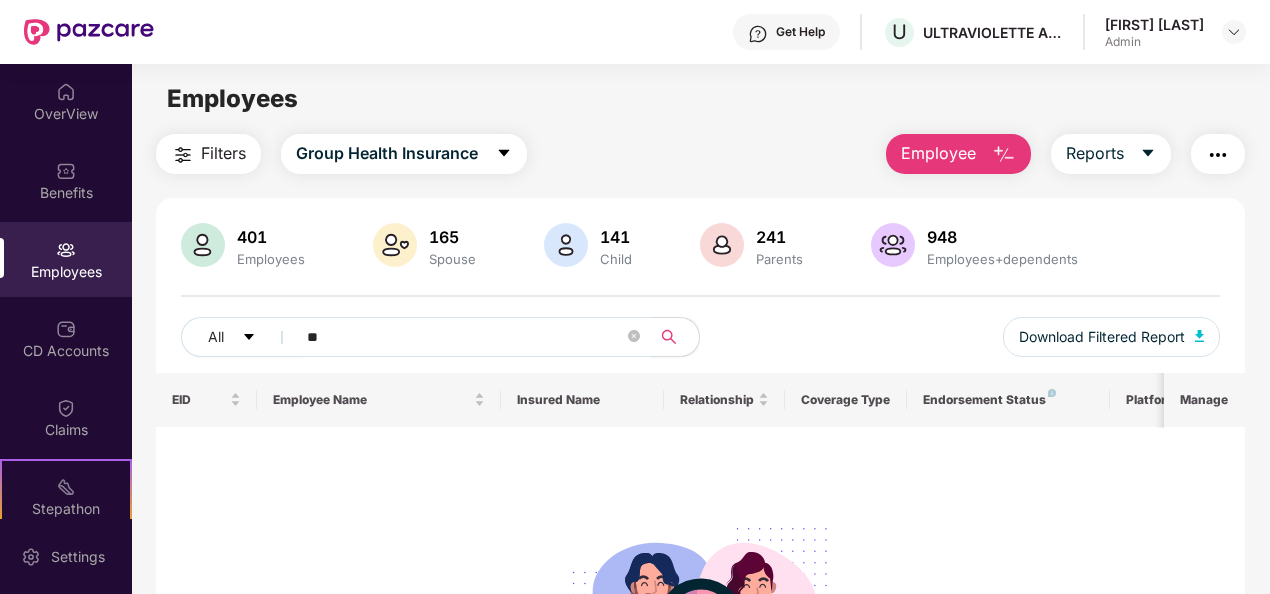 type on "*" 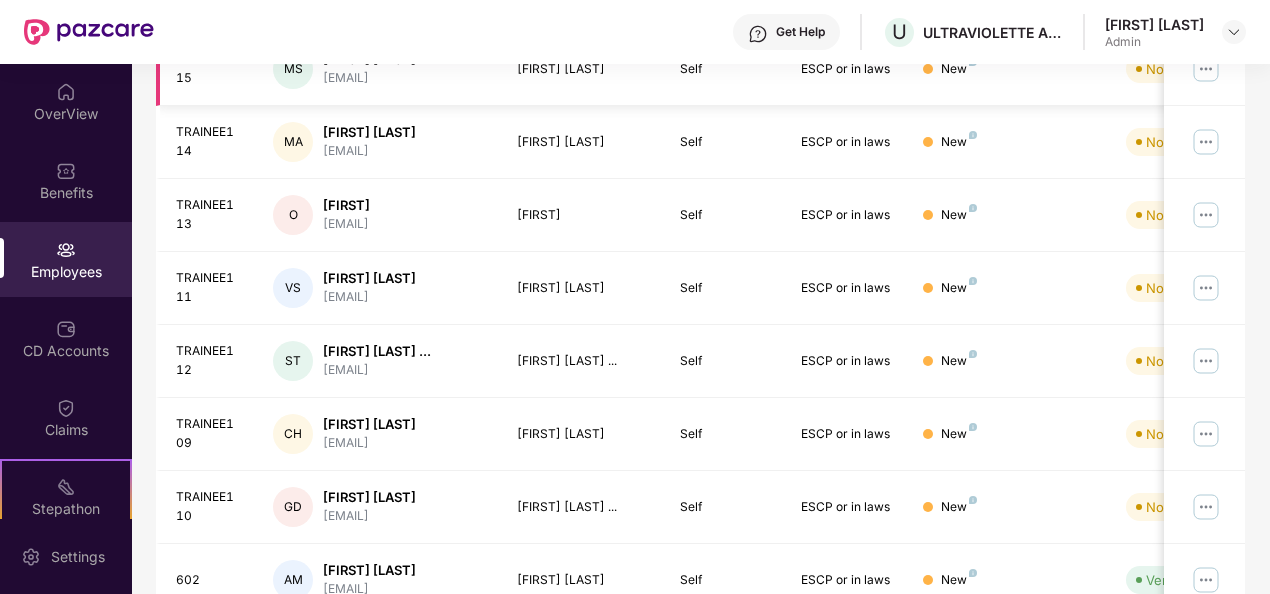 scroll, scrollTop: 0, scrollLeft: 0, axis: both 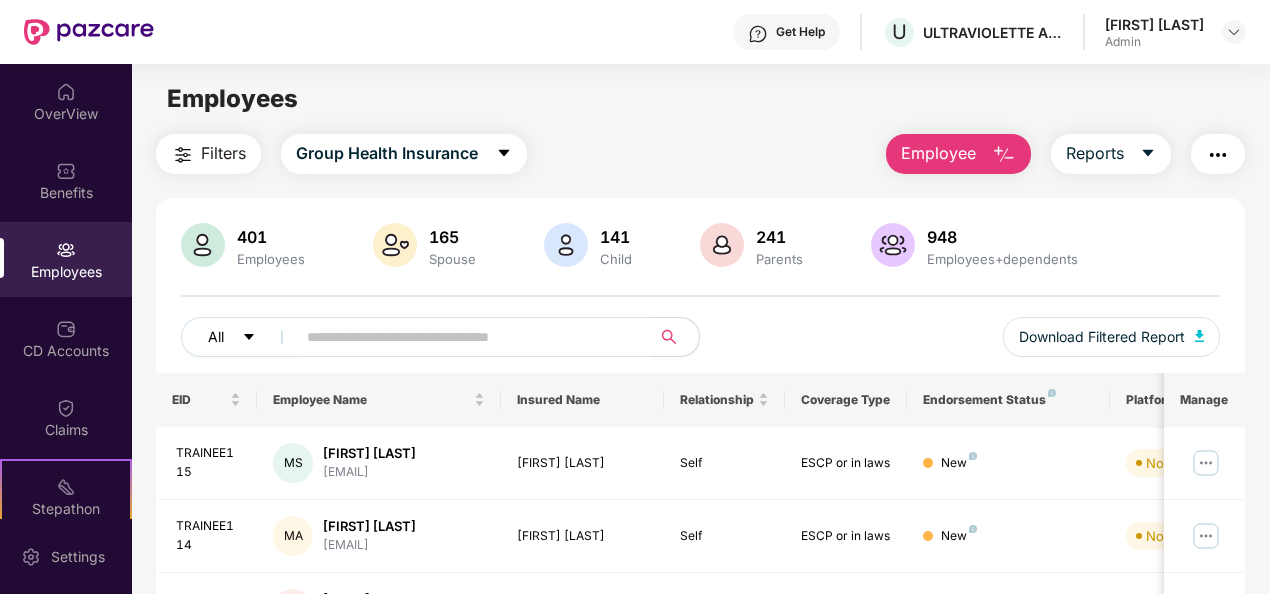 click 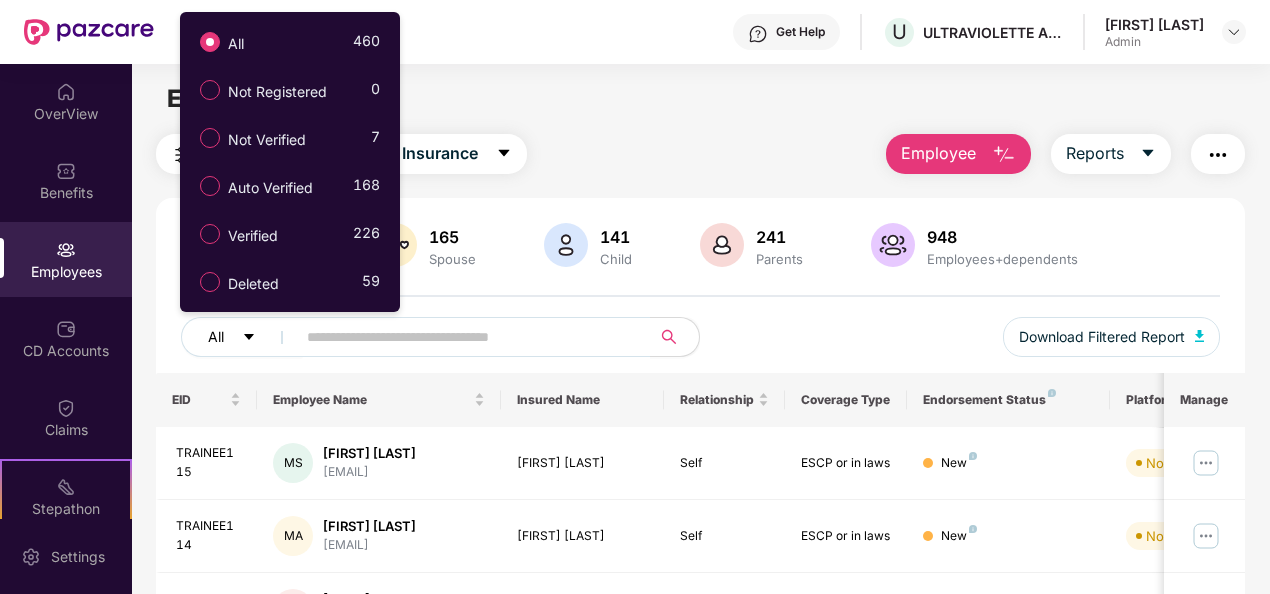 click 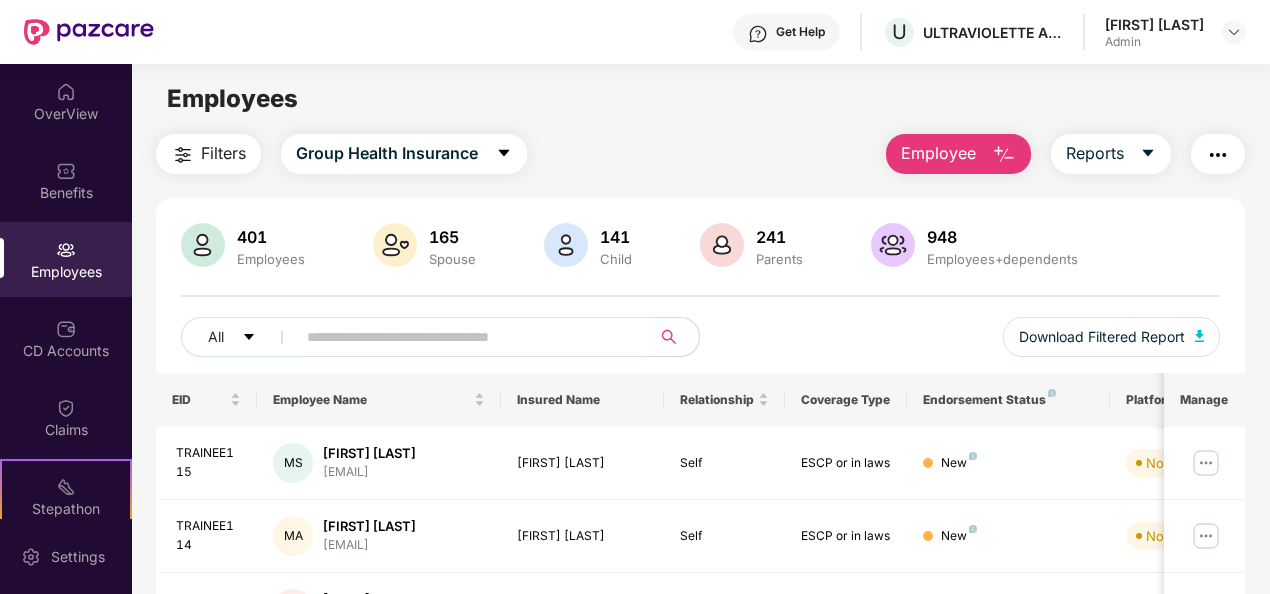 click on "401" at bounding box center (271, 237) 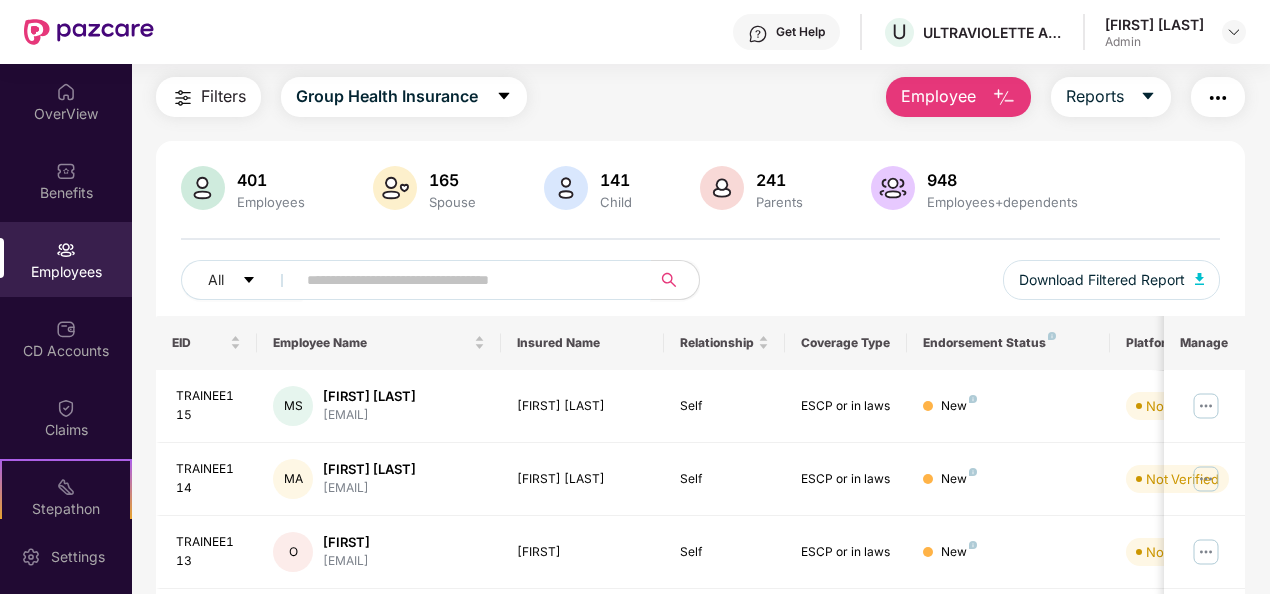 scroll, scrollTop: 0, scrollLeft: 0, axis: both 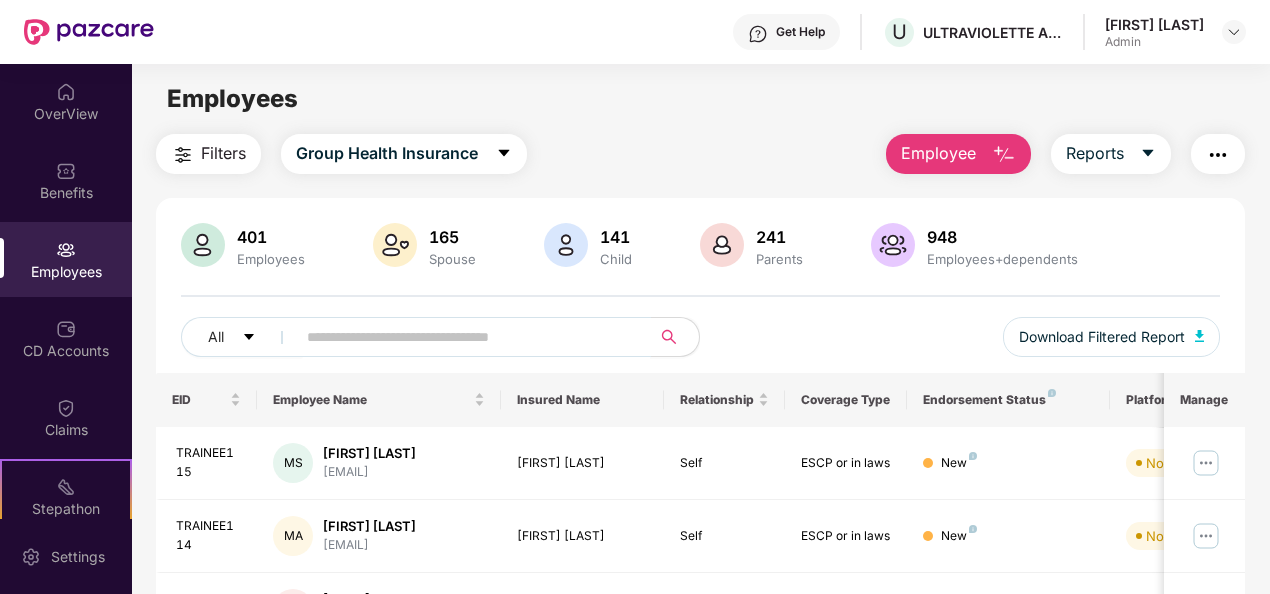 click at bounding box center [467, 337] 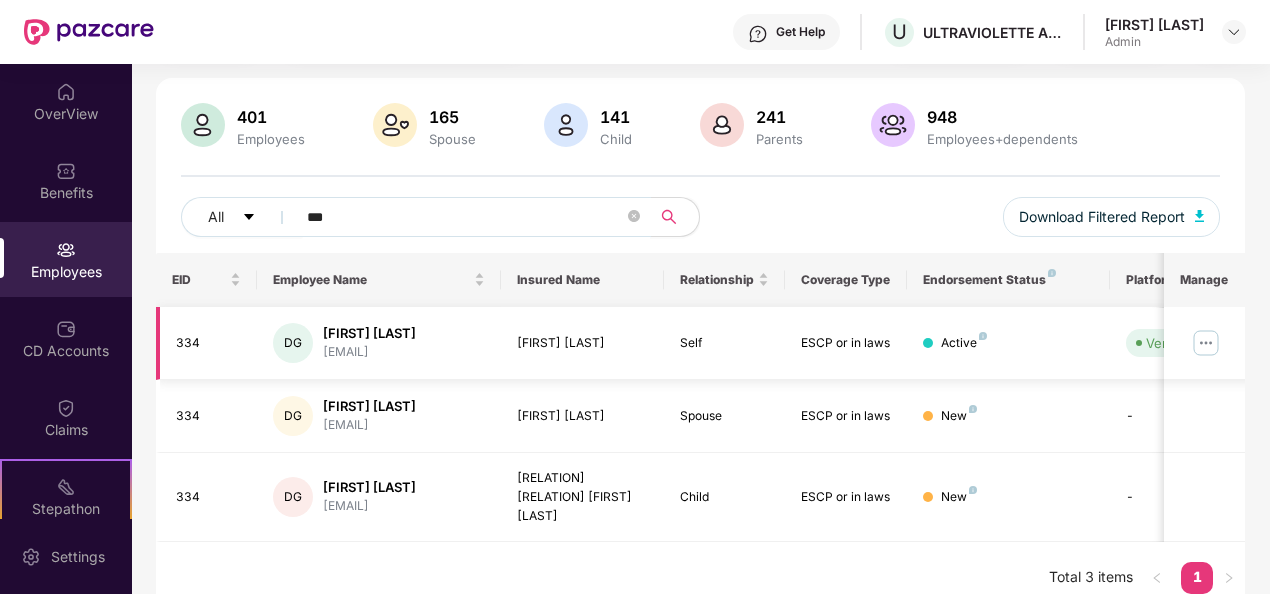 scroll, scrollTop: 122, scrollLeft: 0, axis: vertical 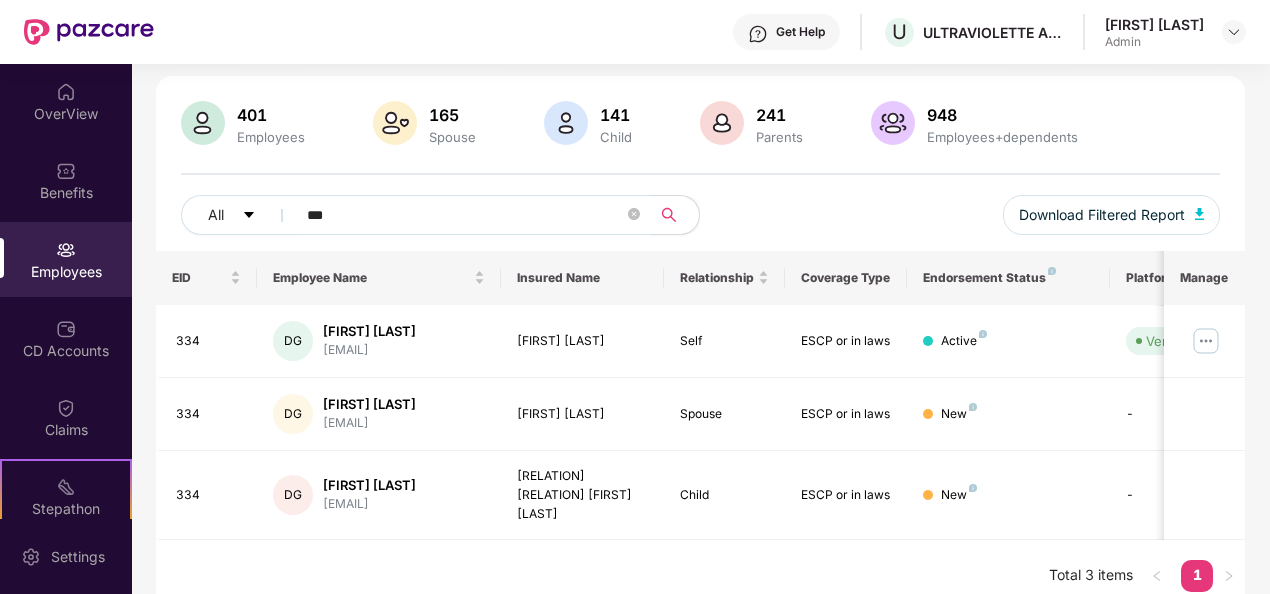 type on "***" 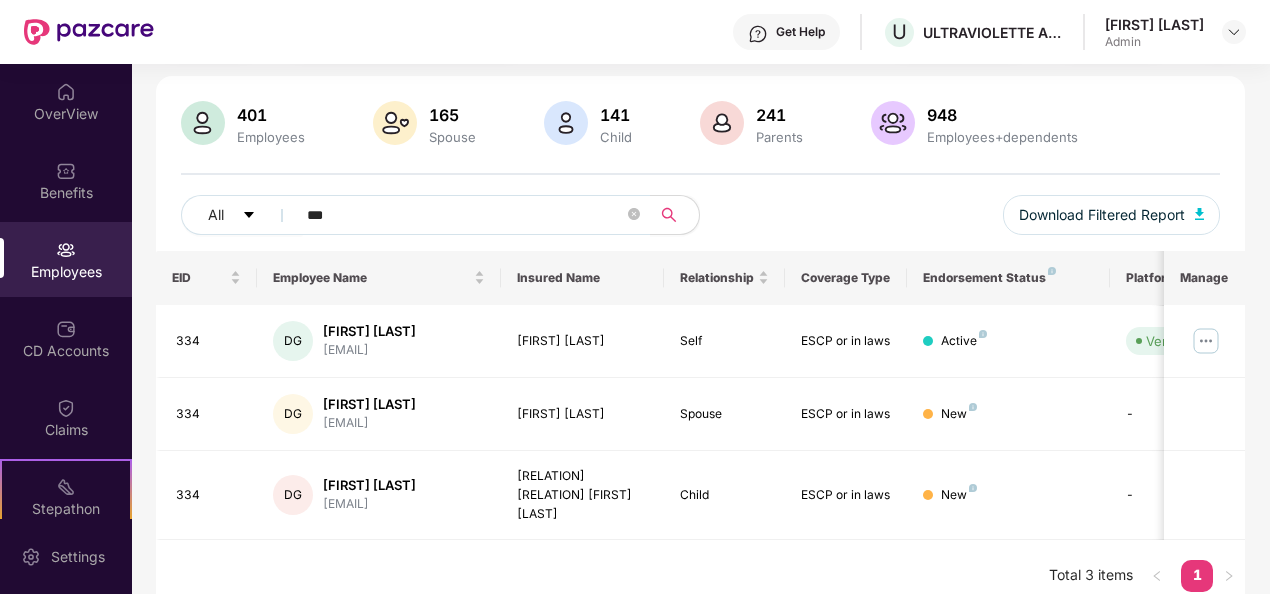 click on "1" at bounding box center (1197, 575) 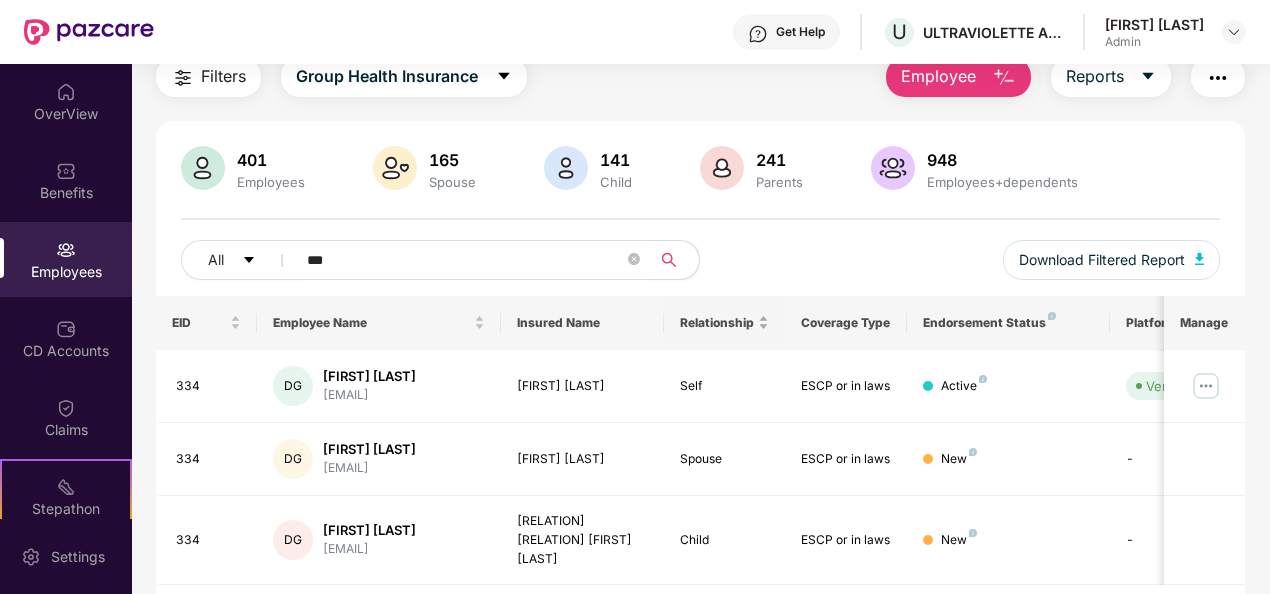 scroll, scrollTop: 122, scrollLeft: 0, axis: vertical 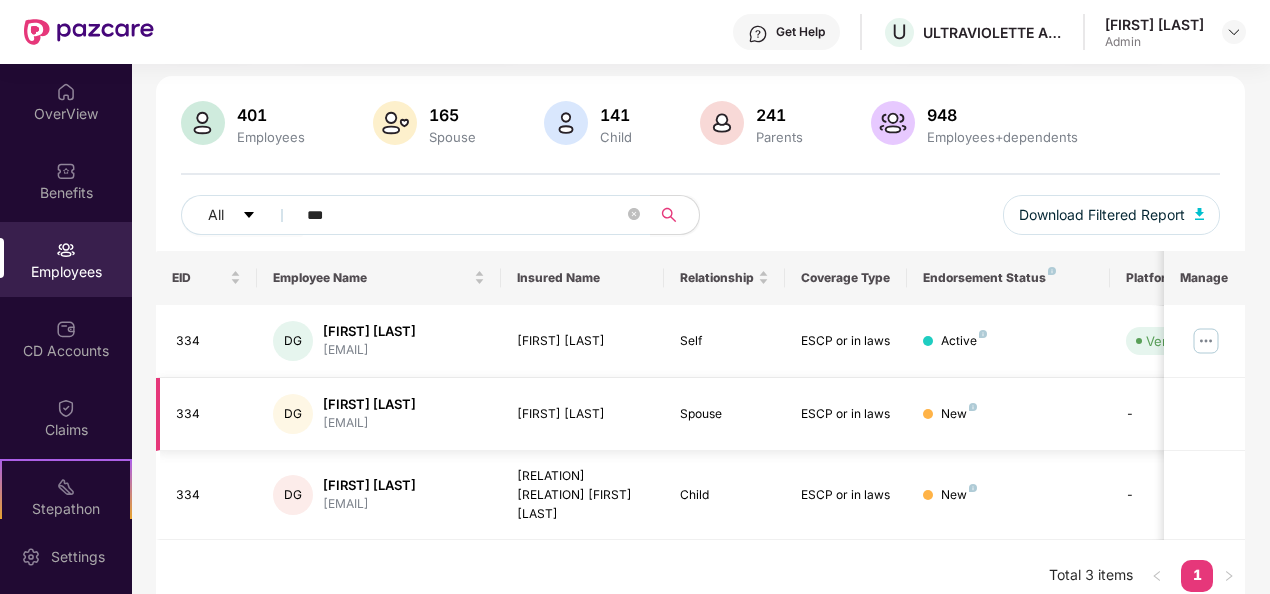 drag, startPoint x: 626, startPoint y: 406, endPoint x: 514, endPoint y: 414, distance: 112.28535 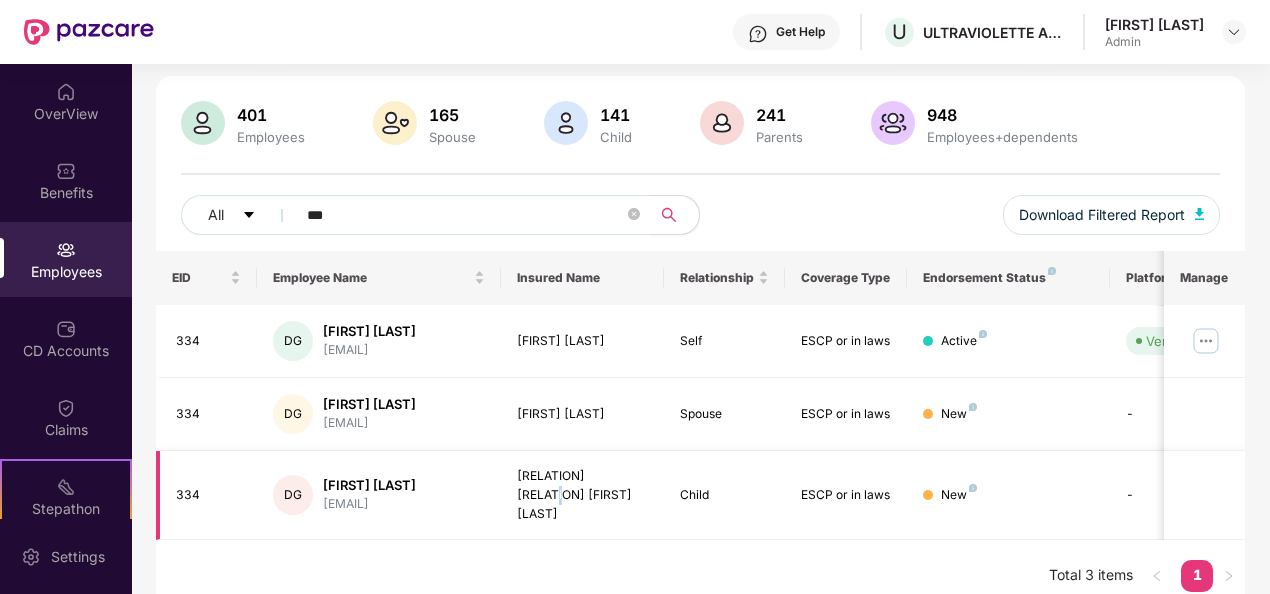 drag, startPoint x: 514, startPoint y: 414, endPoint x: 617, endPoint y: 502, distance: 135.47325 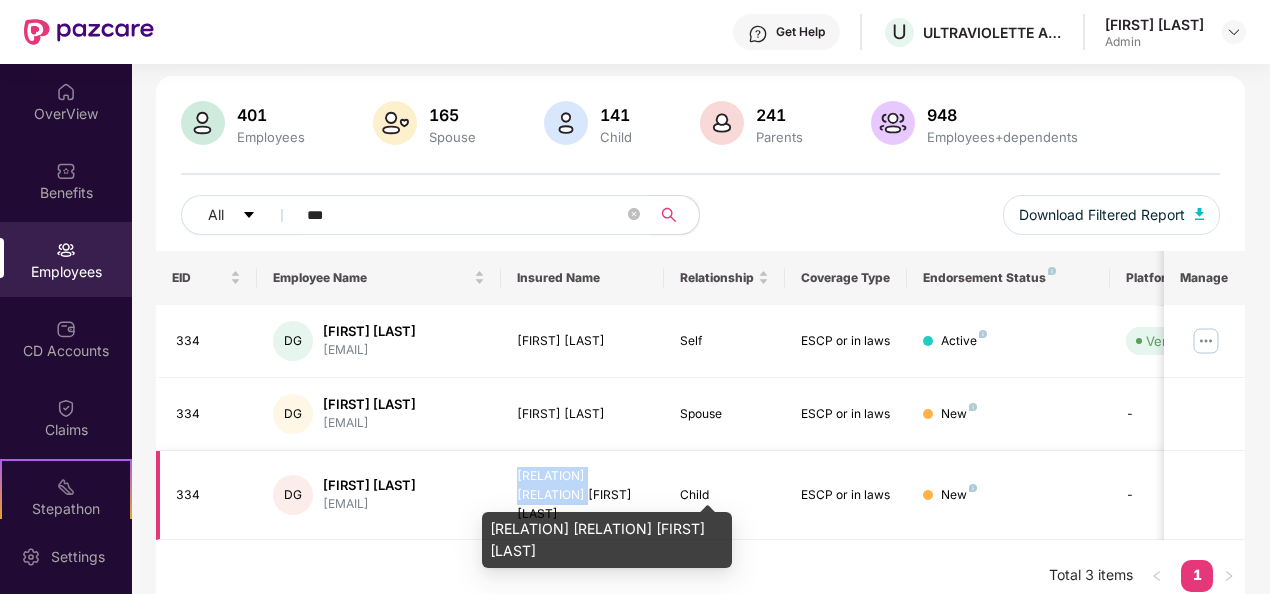 drag, startPoint x: 617, startPoint y: 502, endPoint x: 639, endPoint y: 493, distance: 23.769728 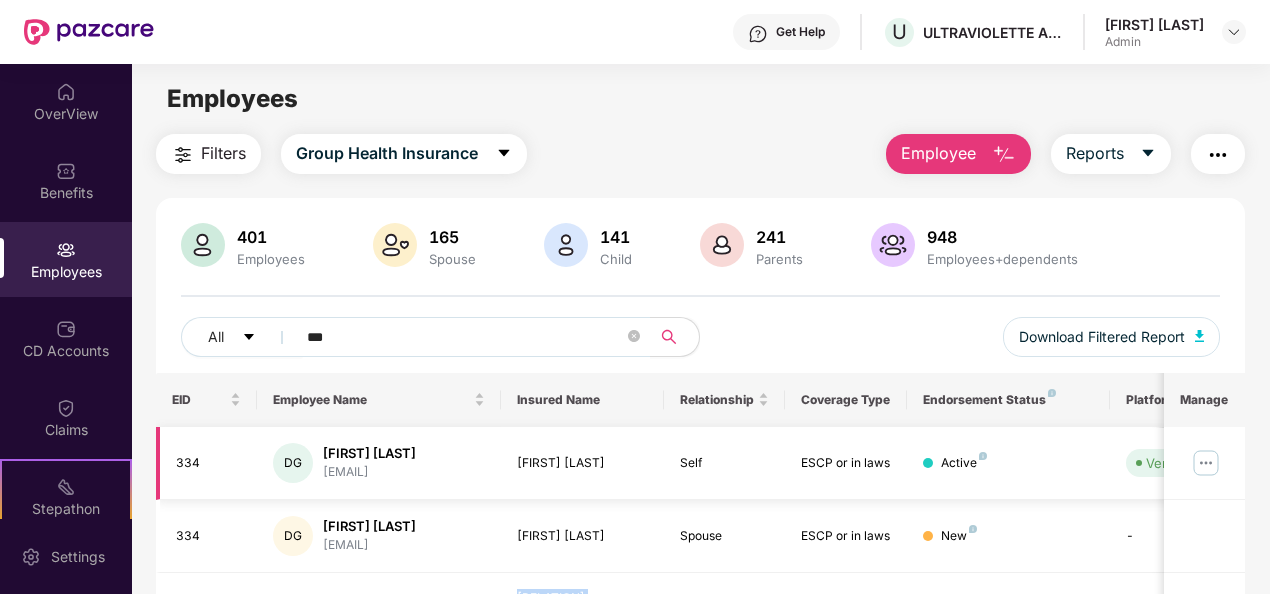scroll, scrollTop: 122, scrollLeft: 0, axis: vertical 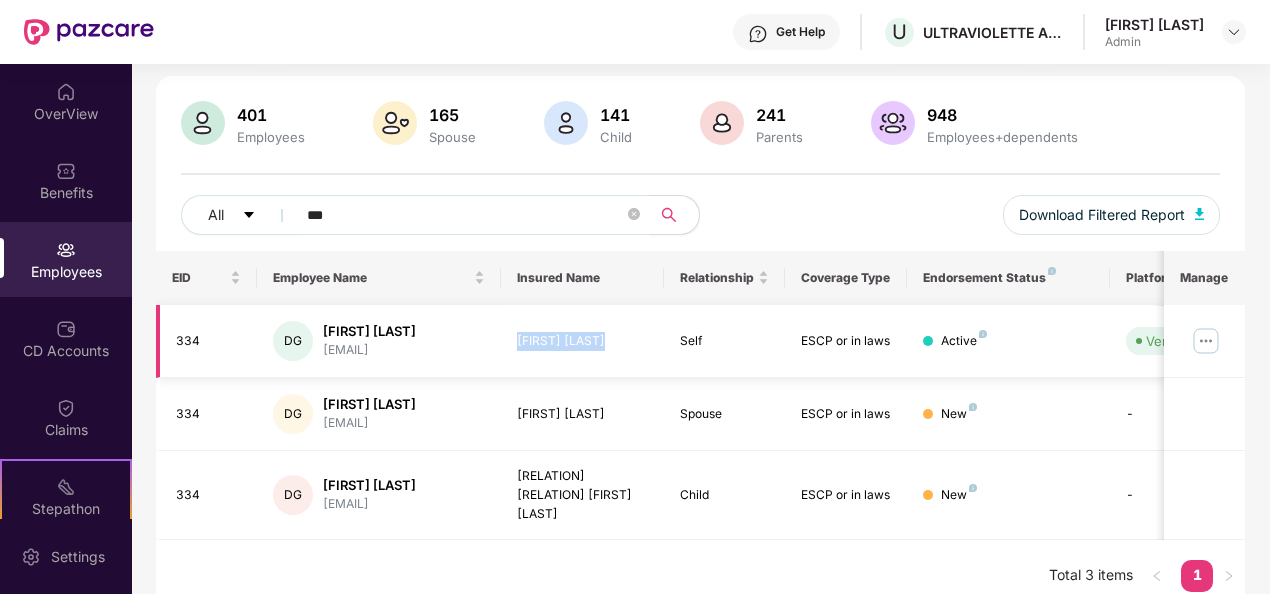 drag, startPoint x: 622, startPoint y: 333, endPoint x: 505, endPoint y: 334, distance: 117.00427 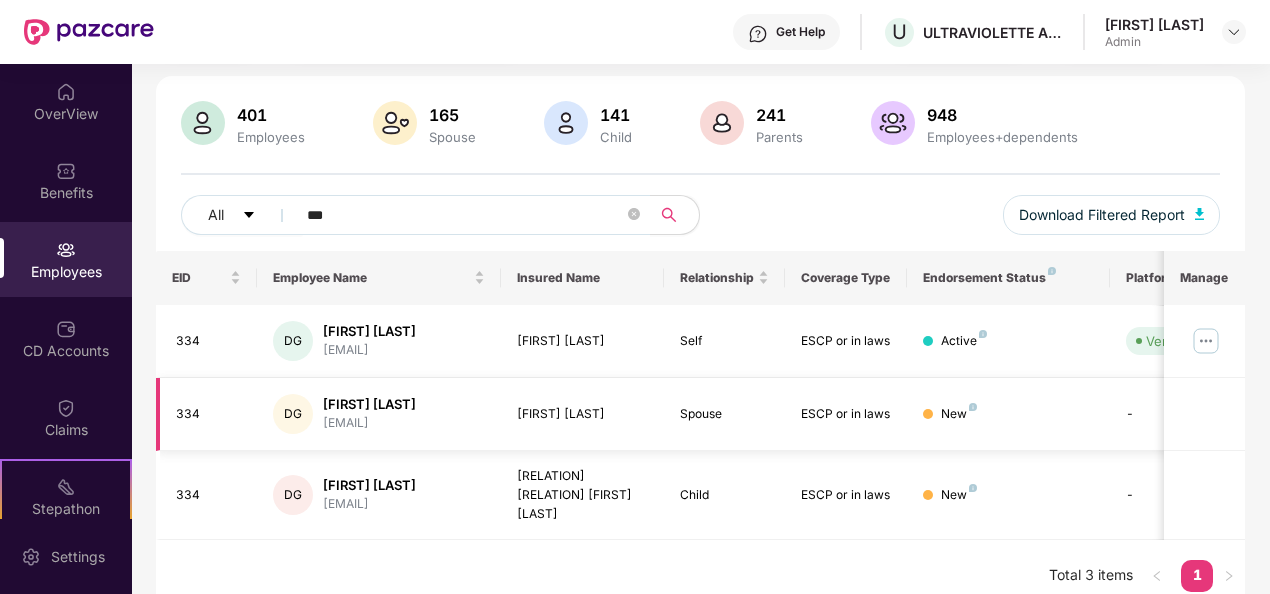 drag, startPoint x: 505, startPoint y: 334, endPoint x: 567, endPoint y: 396, distance: 87.681244 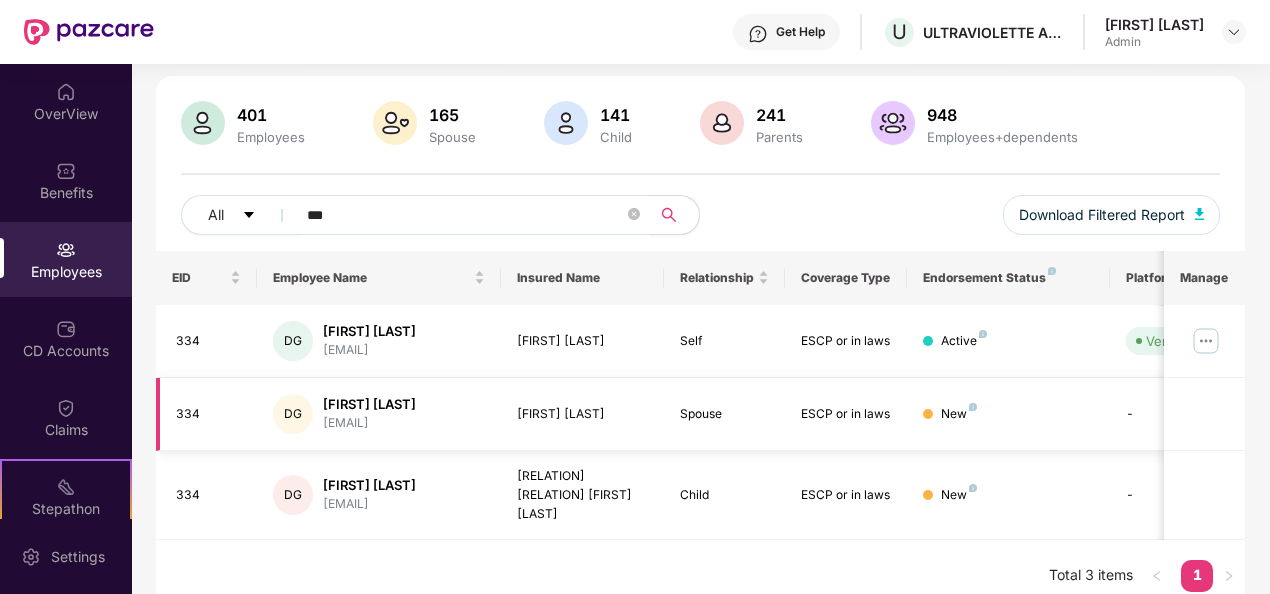 drag, startPoint x: 500, startPoint y: 398, endPoint x: 612, endPoint y: 430, distance: 116.48176 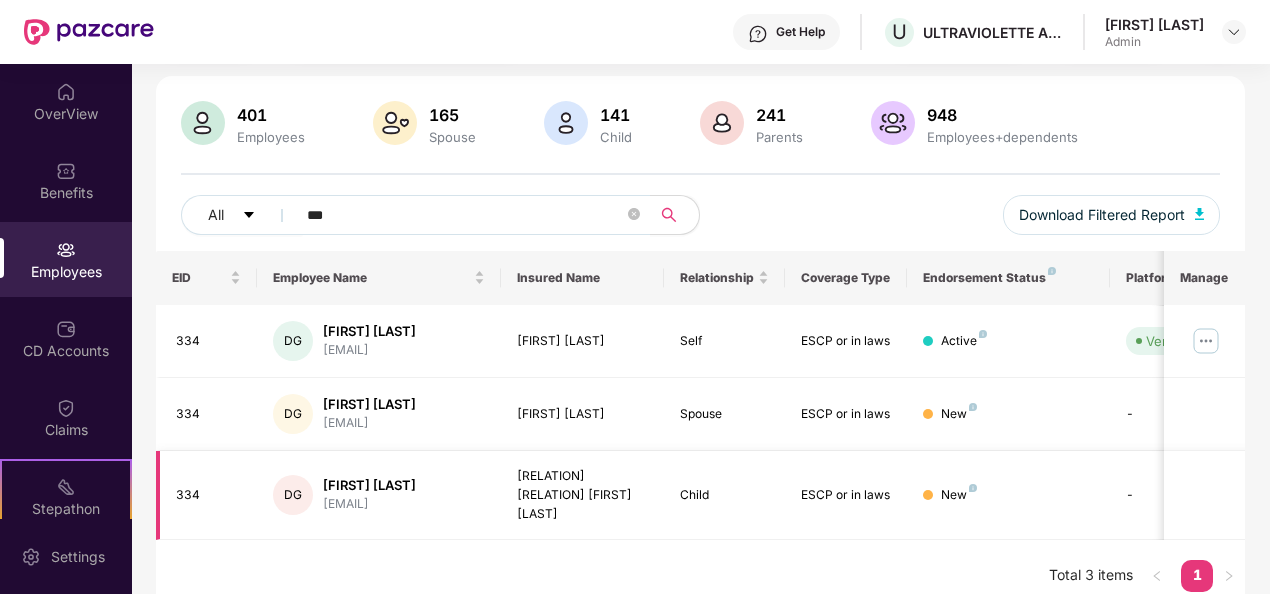 drag, startPoint x: 512, startPoint y: 424, endPoint x: 641, endPoint y: 471, distance: 137.2953 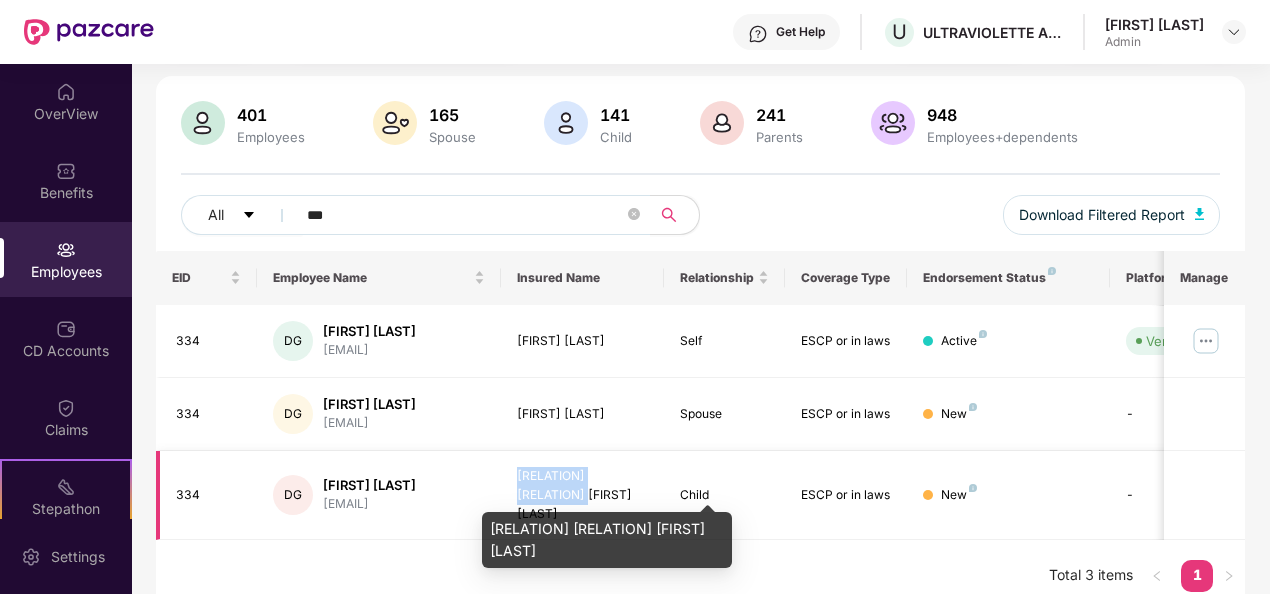 drag, startPoint x: 550, startPoint y: 490, endPoint x: 514, endPoint y: 486, distance: 36.221542 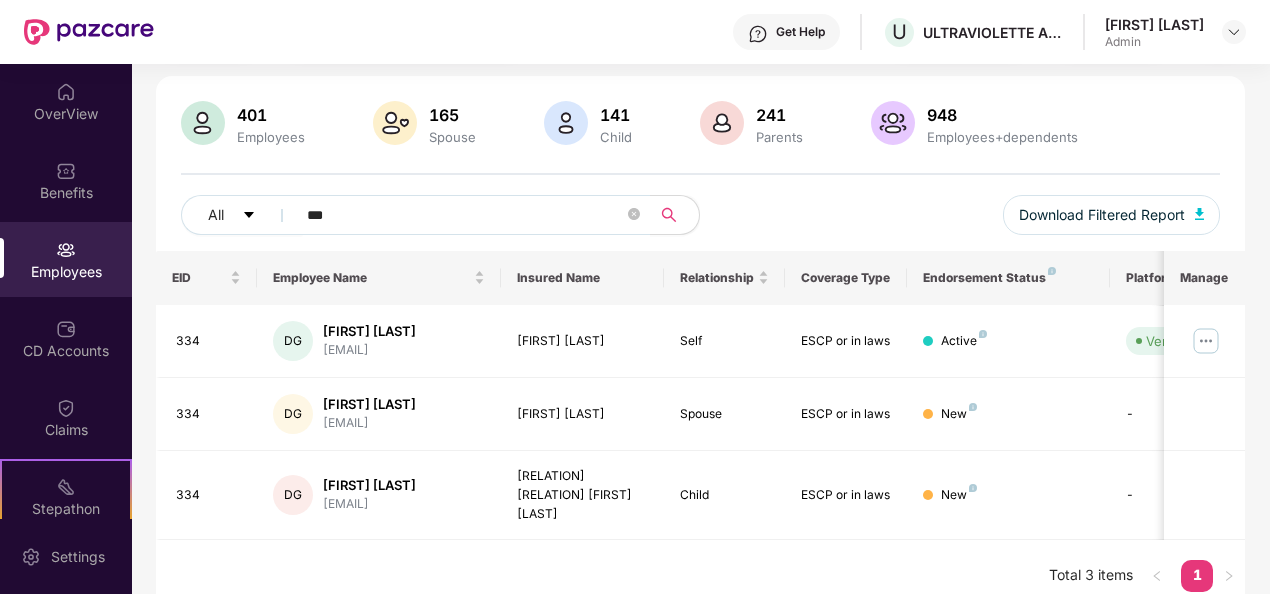drag, startPoint x: 514, startPoint y: 486, endPoint x: 666, endPoint y: 142, distance: 376.08508 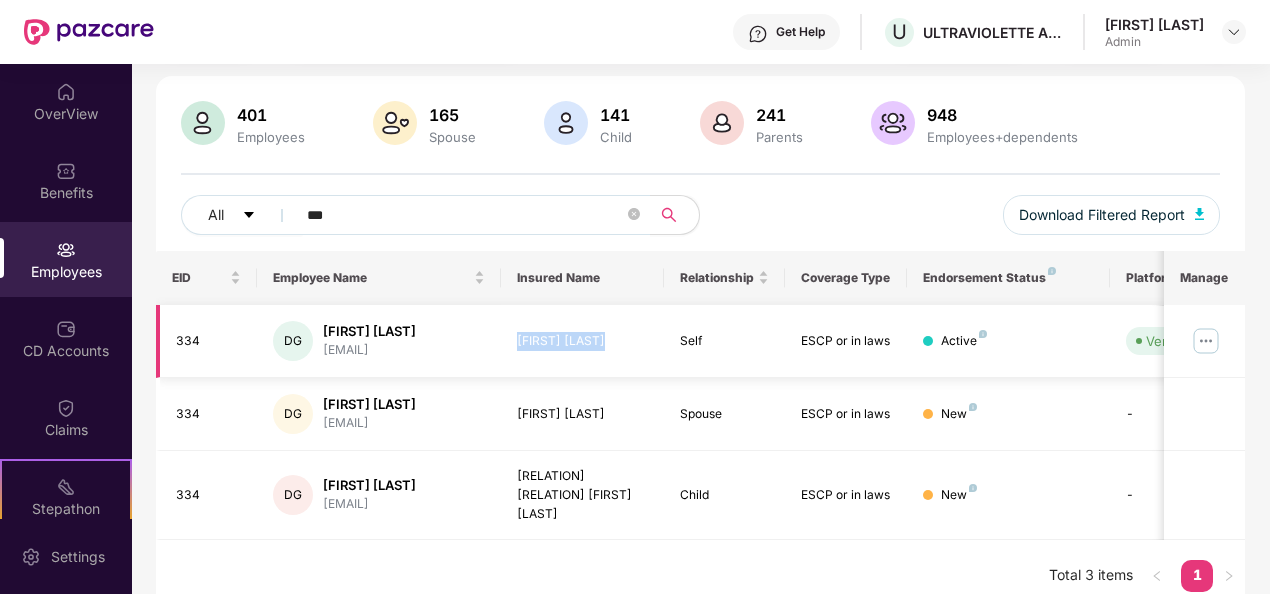 drag, startPoint x: 559, startPoint y: 345, endPoint x: 501, endPoint y: 346, distance: 58.00862 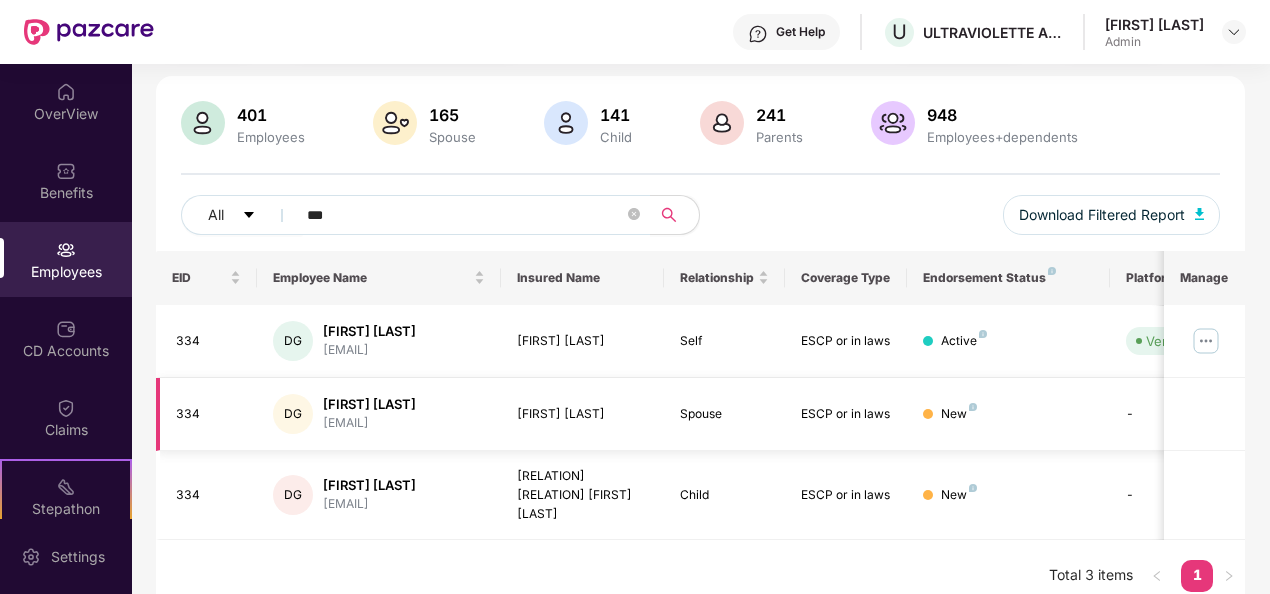 drag, startPoint x: 501, startPoint y: 346, endPoint x: 634, endPoint y: 412, distance: 148.47559 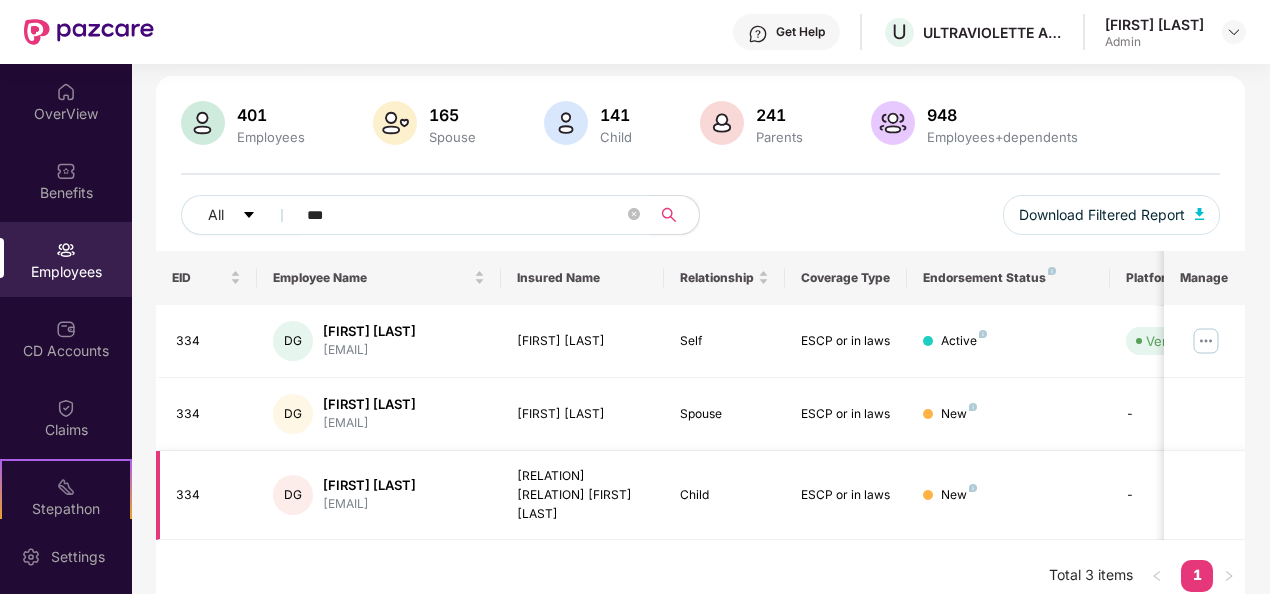 drag, startPoint x: 486, startPoint y: 412, endPoint x: 582, endPoint y: 500, distance: 130.23056 